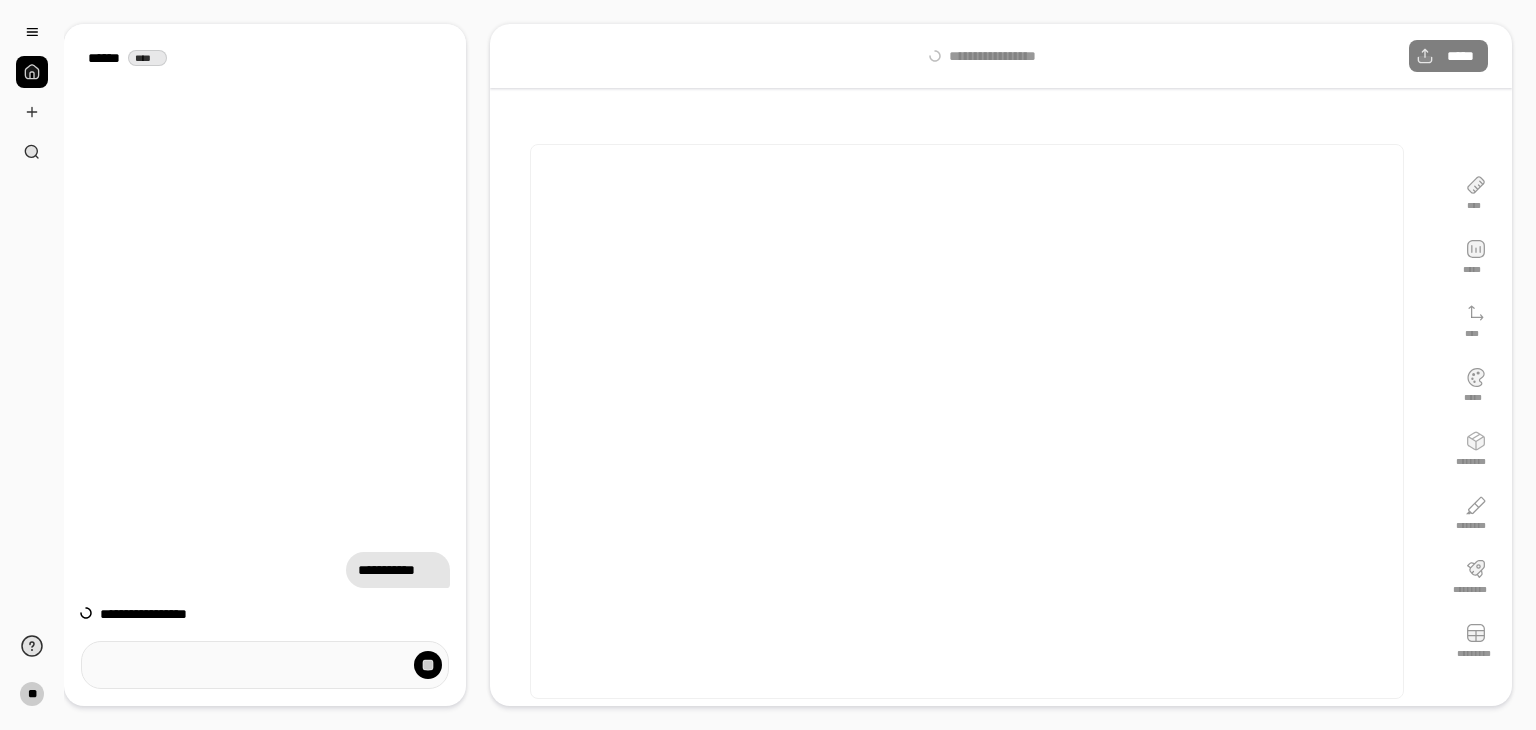 scroll, scrollTop: 0, scrollLeft: 0, axis: both 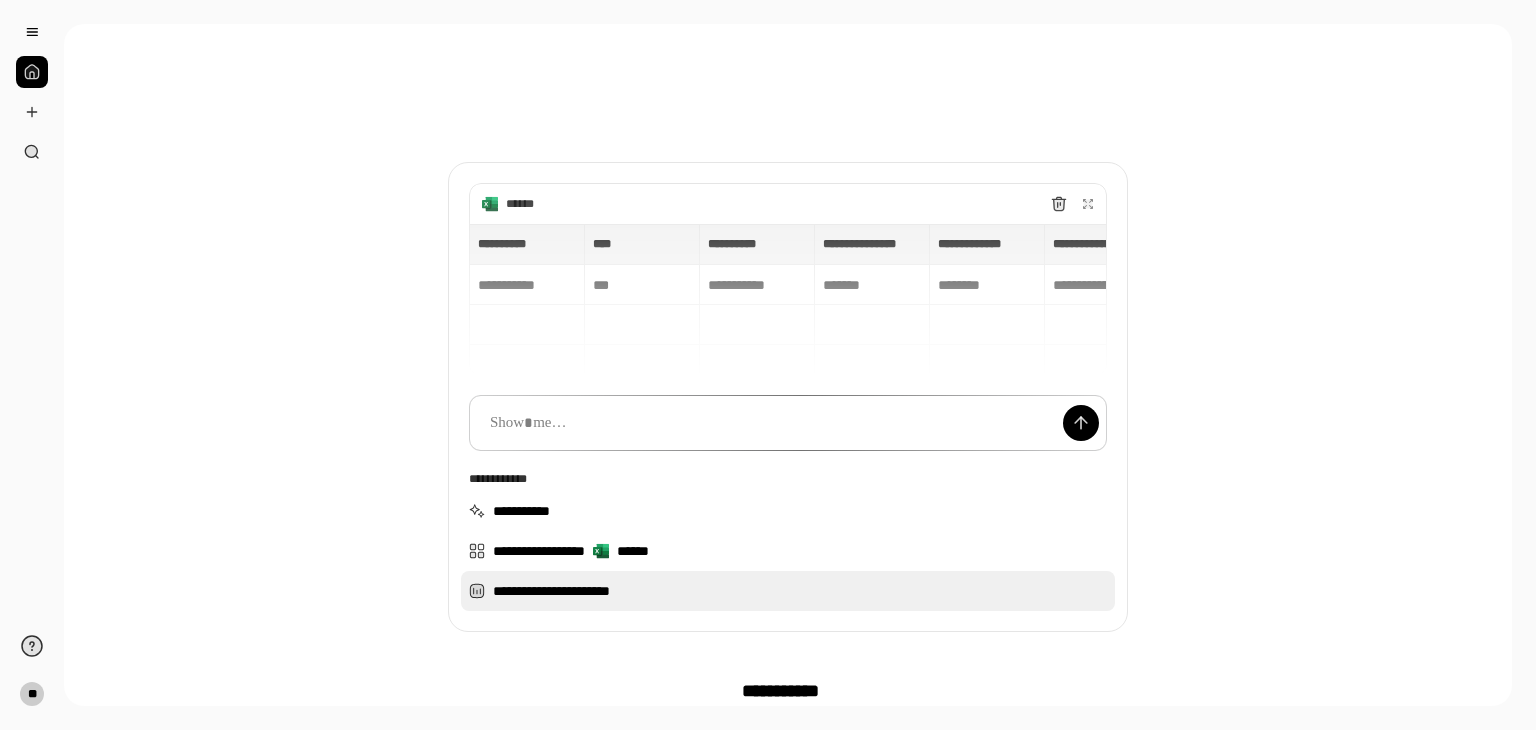 click on "**********" at bounding box center (788, 591) 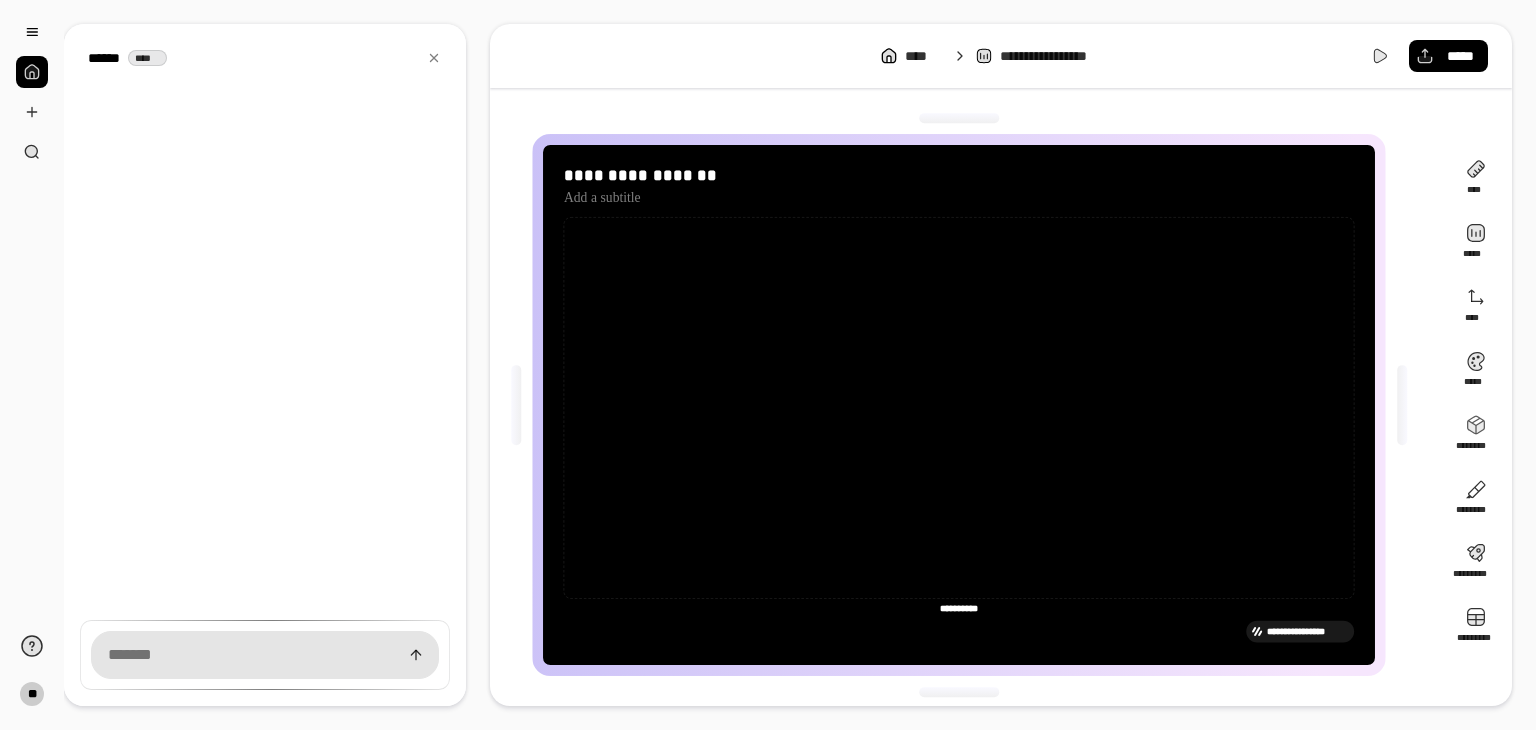 scroll, scrollTop: 6, scrollLeft: 0, axis: vertical 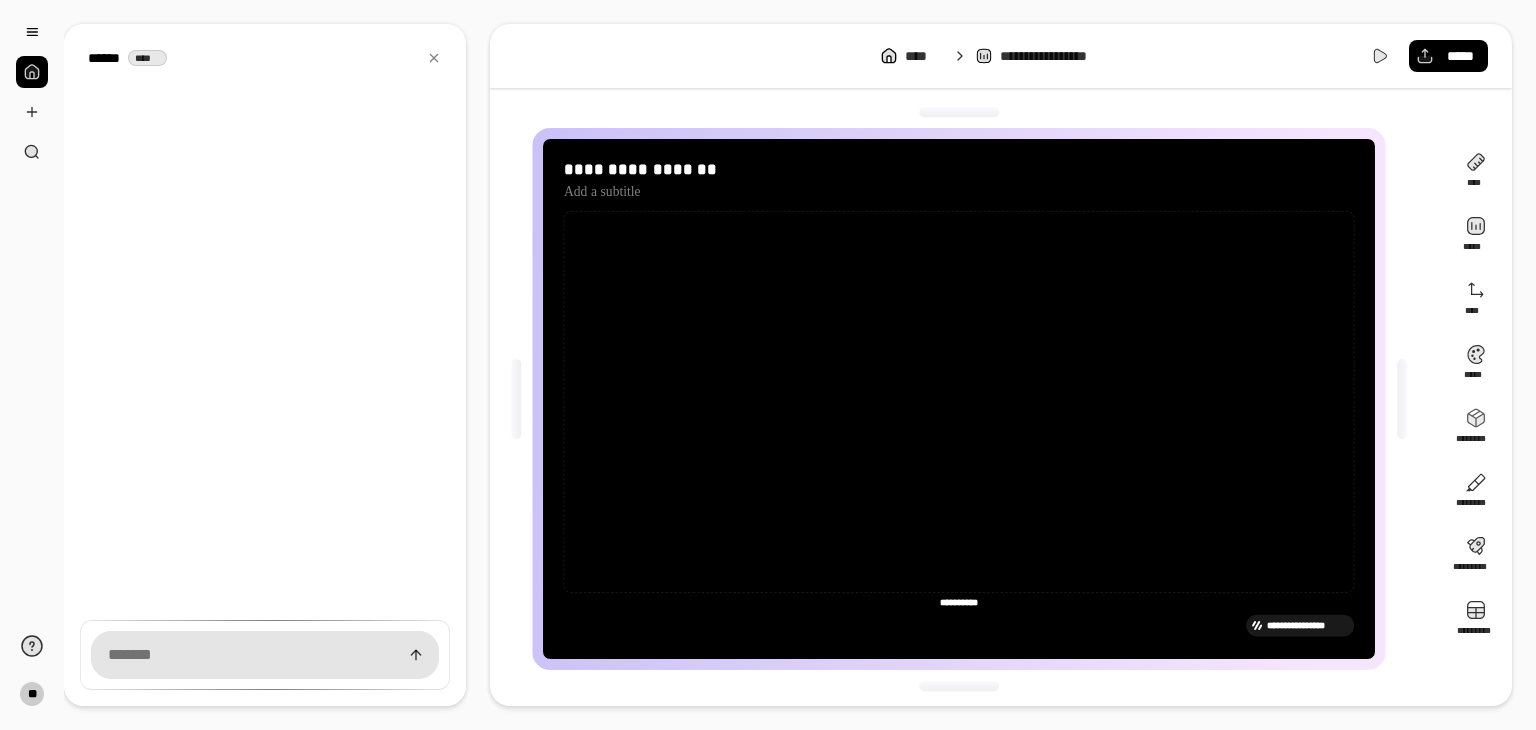 click 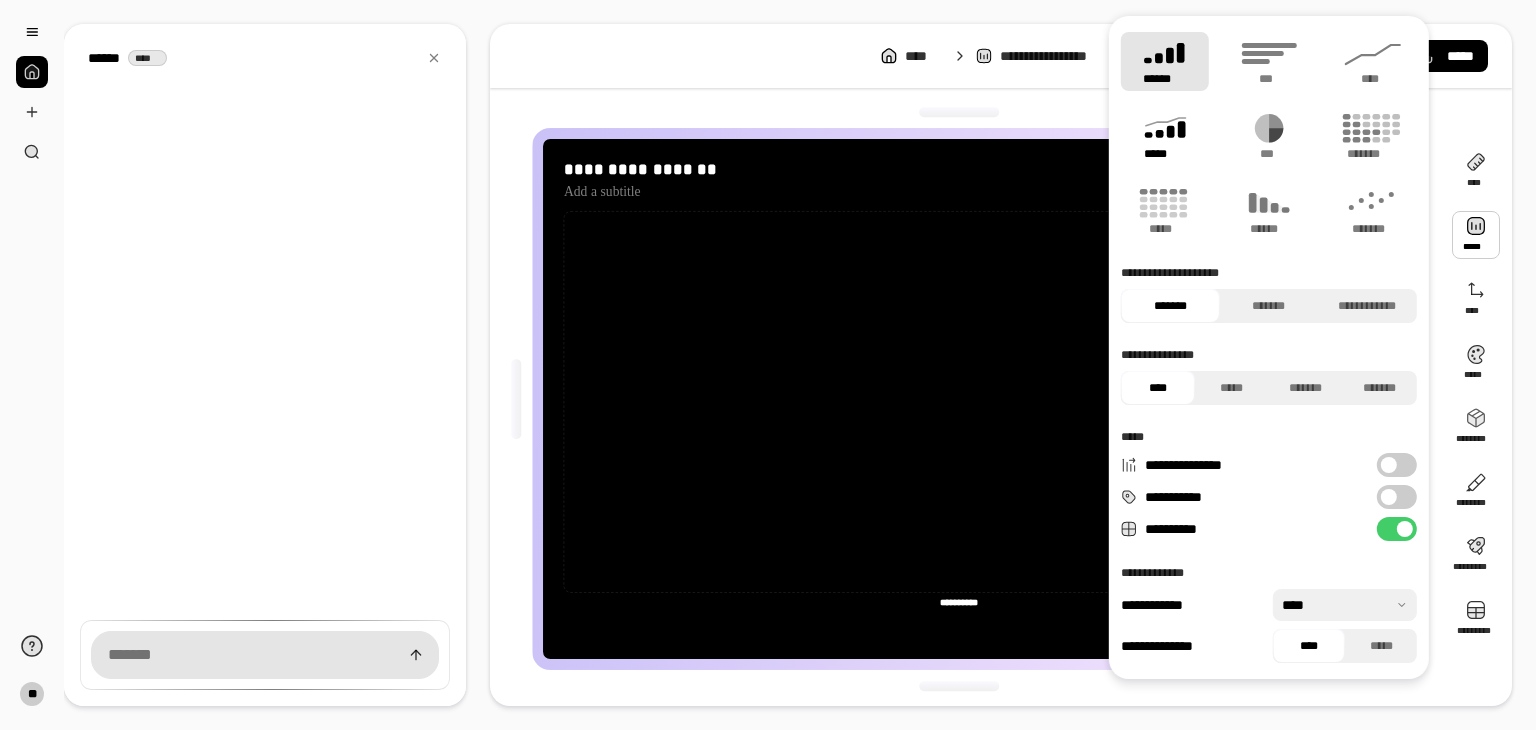 click 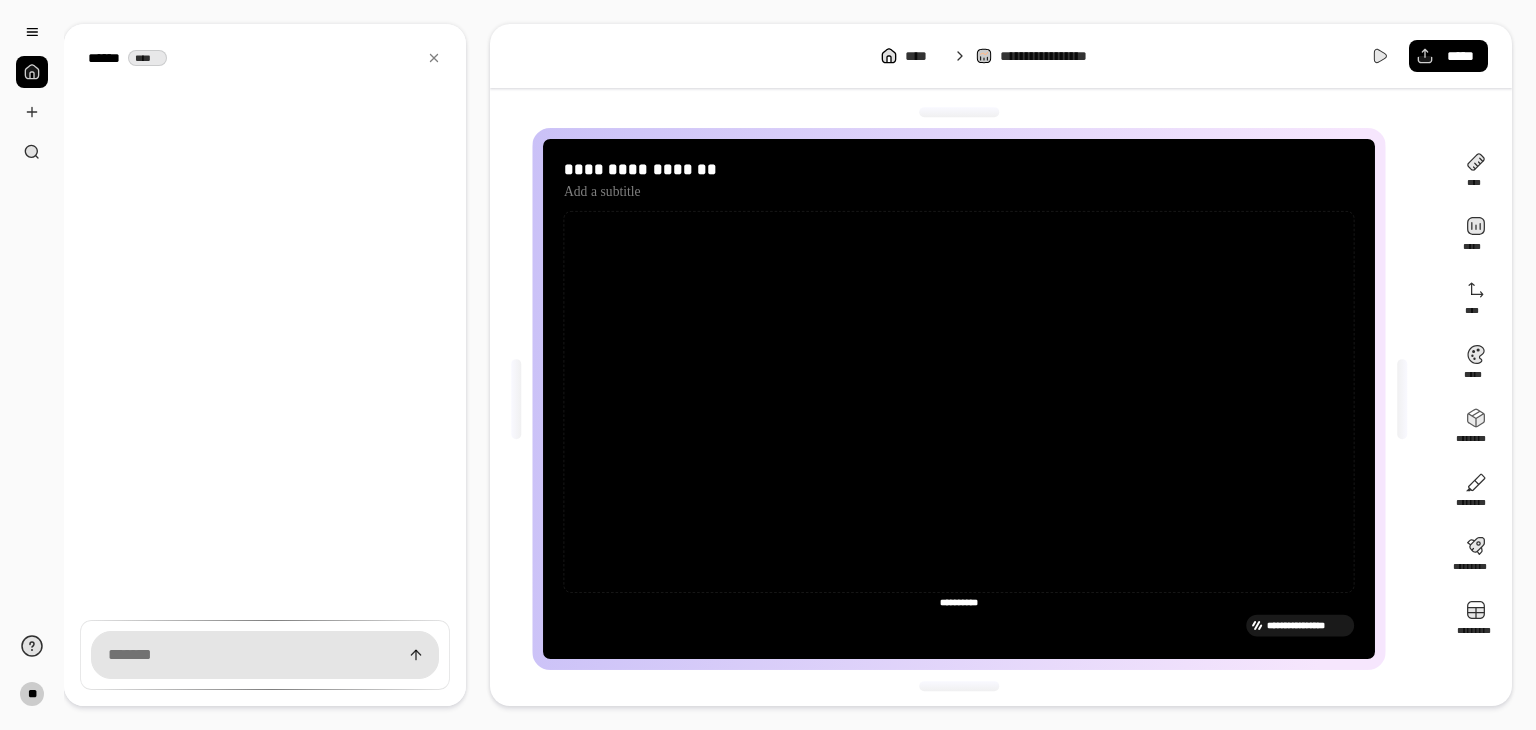 click 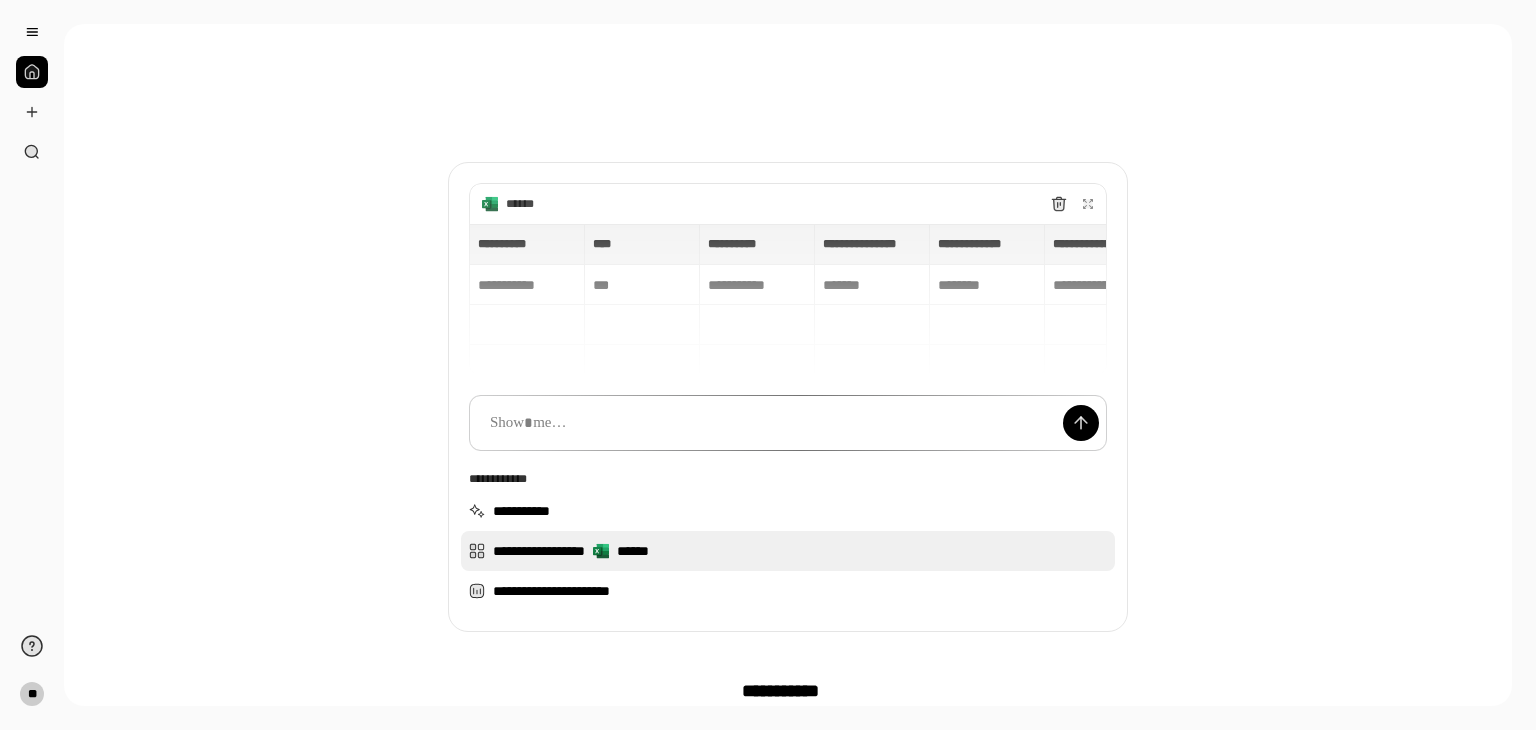 click on "**********" at bounding box center [788, 551] 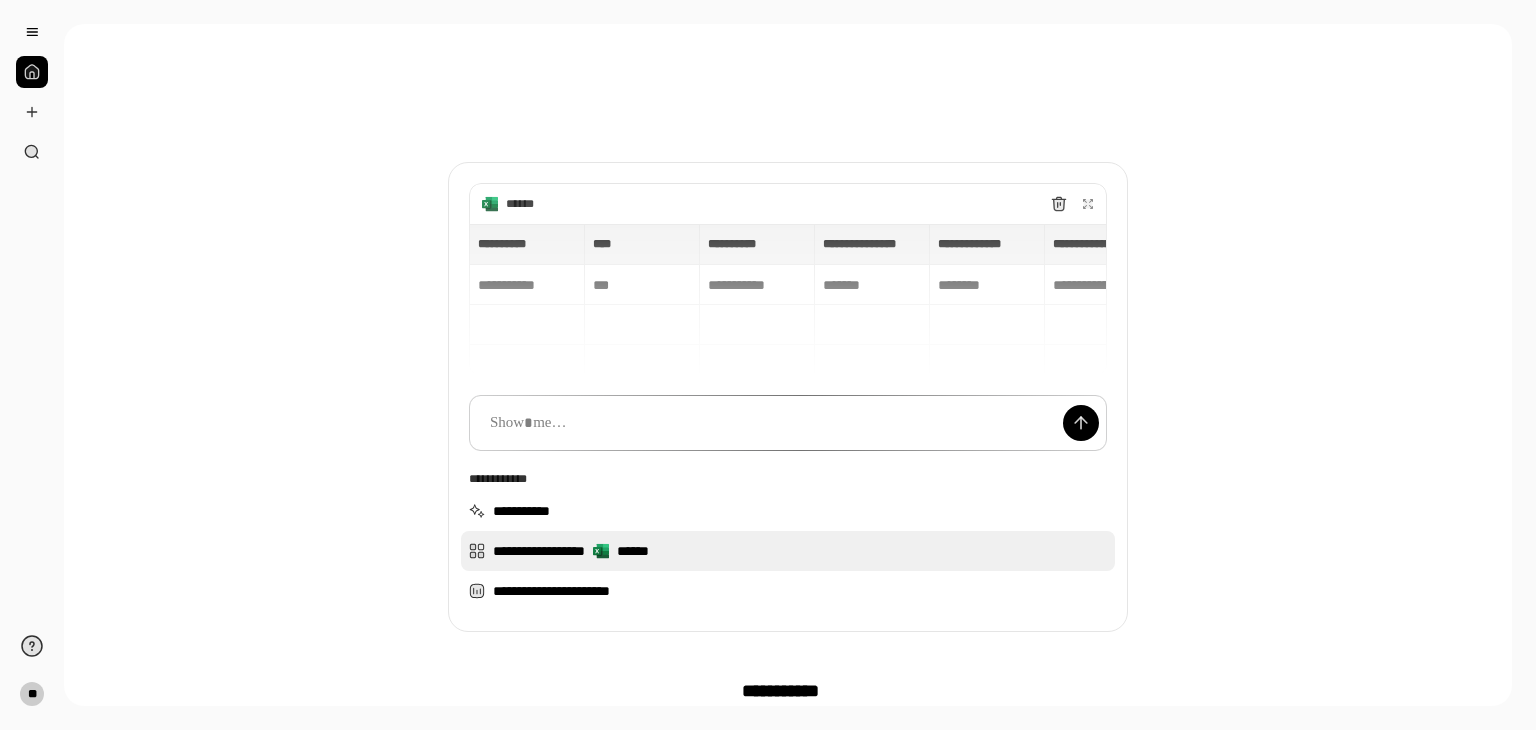 click on "**********" at bounding box center (788, 551) 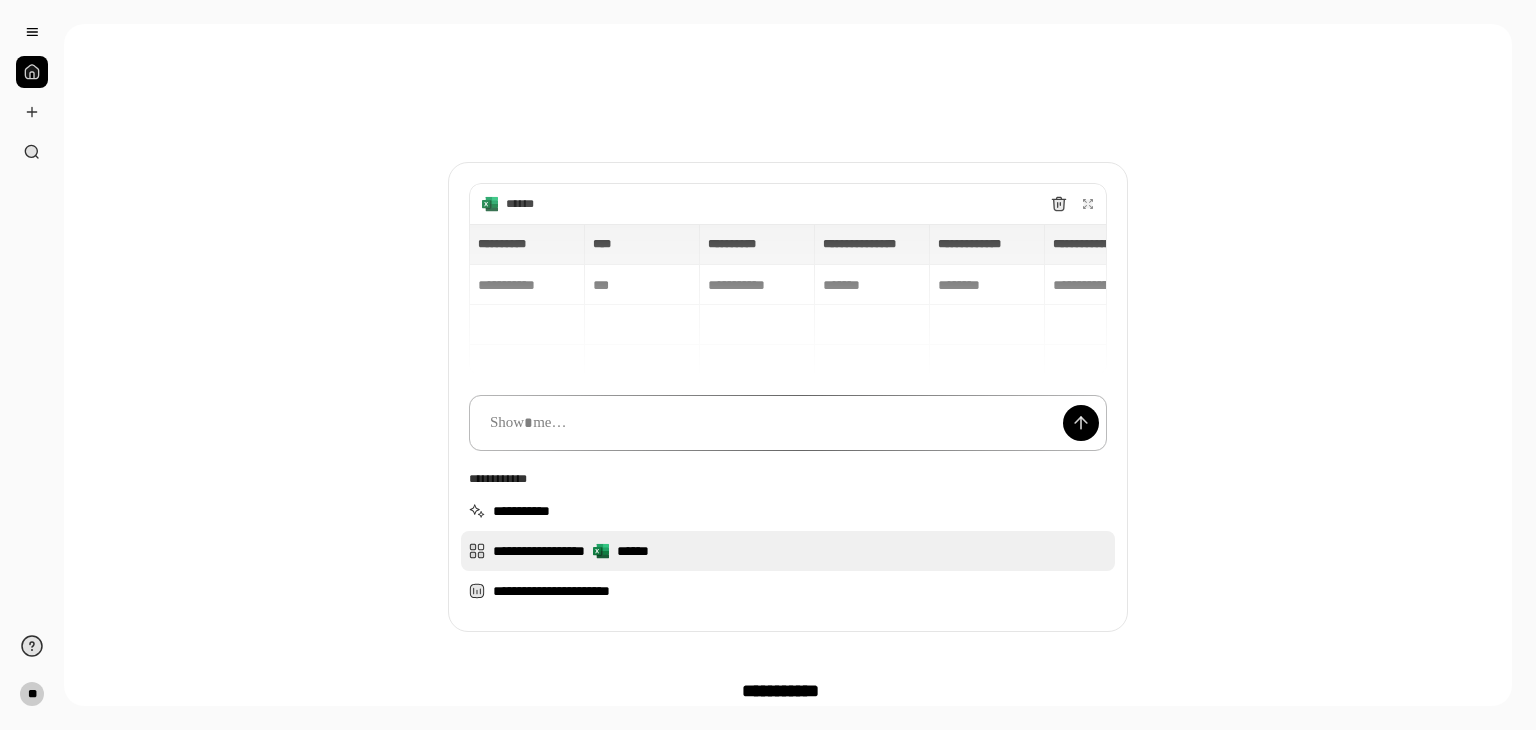click on "**********" at bounding box center [788, 551] 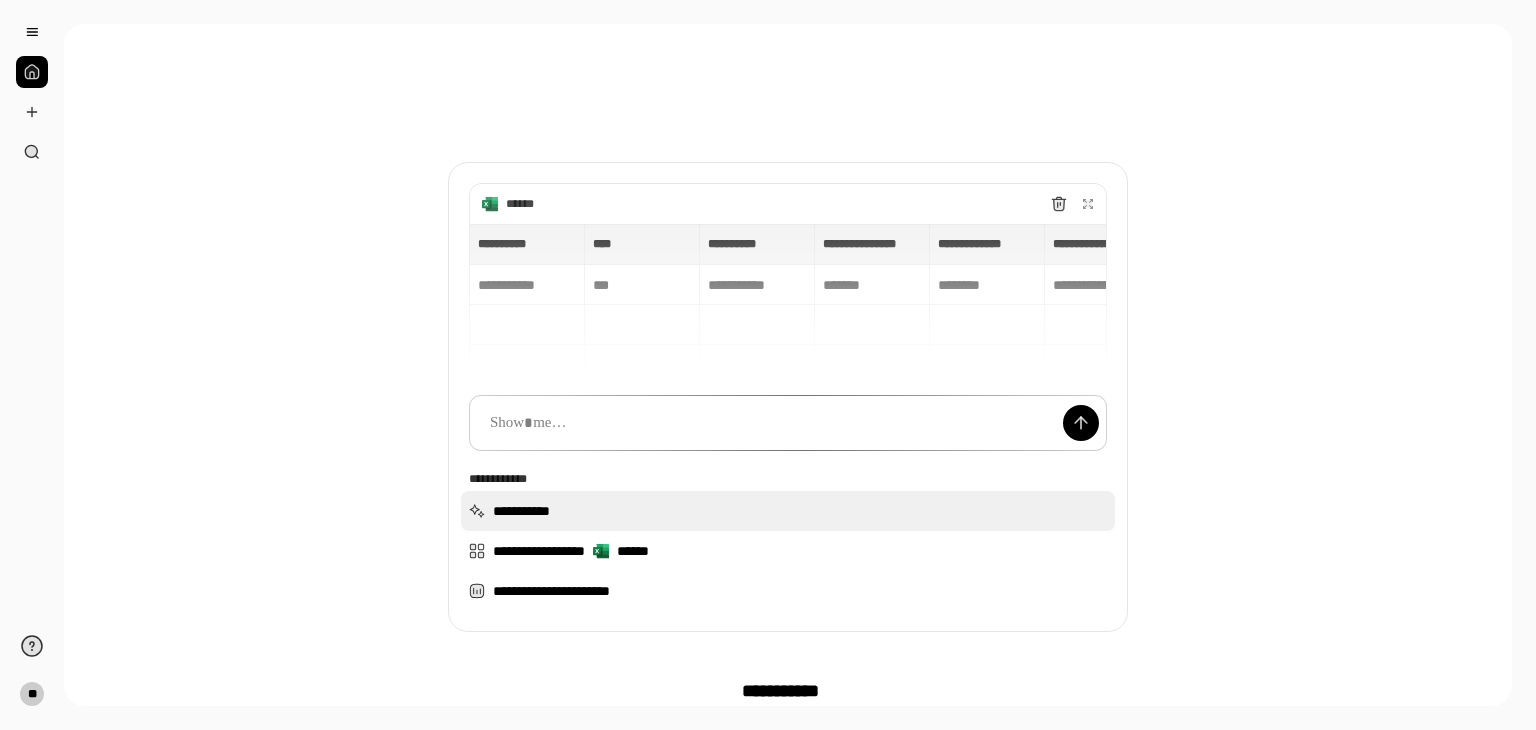drag, startPoint x: 792, startPoint y: 537, endPoint x: 467, endPoint y: 523, distance: 325.3014 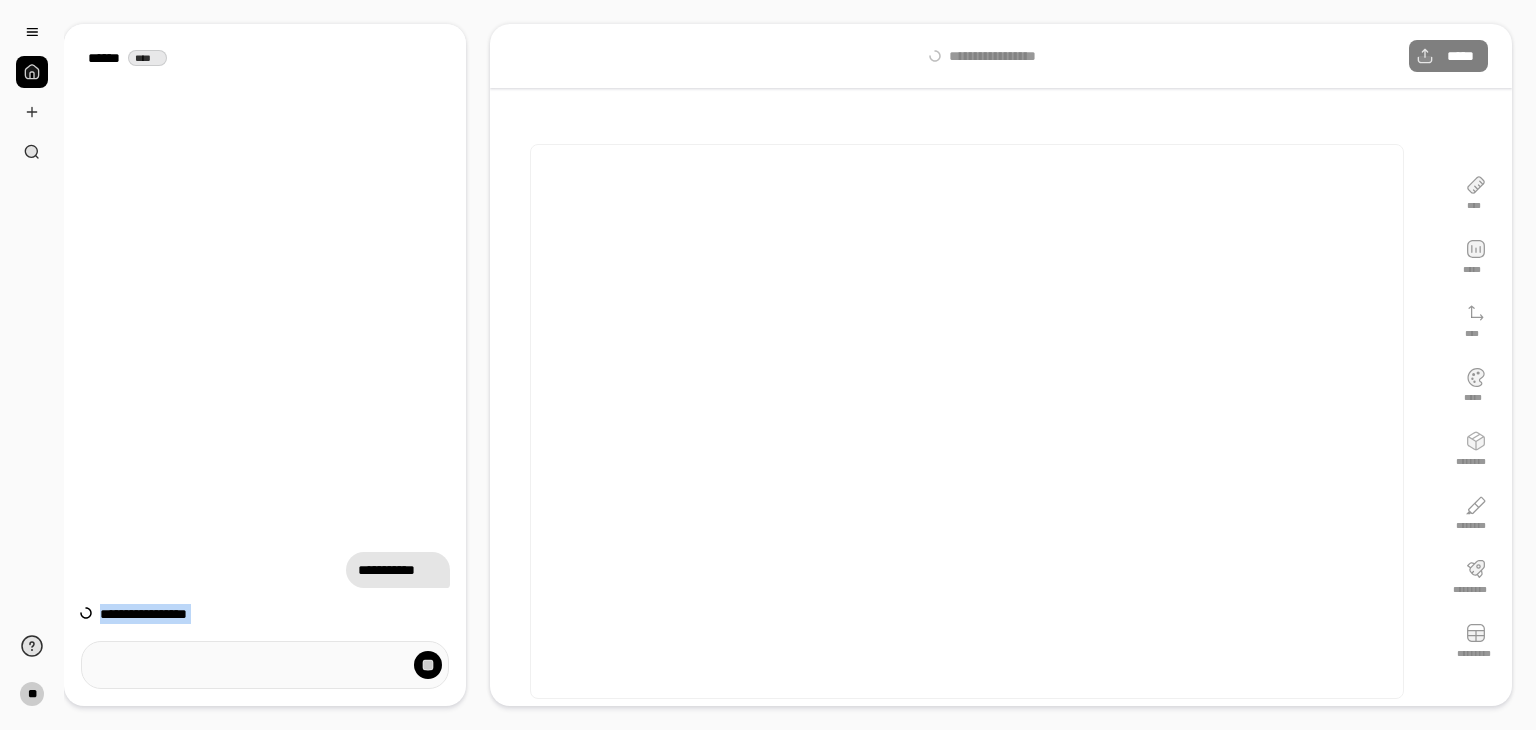 click on "**********" at bounding box center [788, 365] 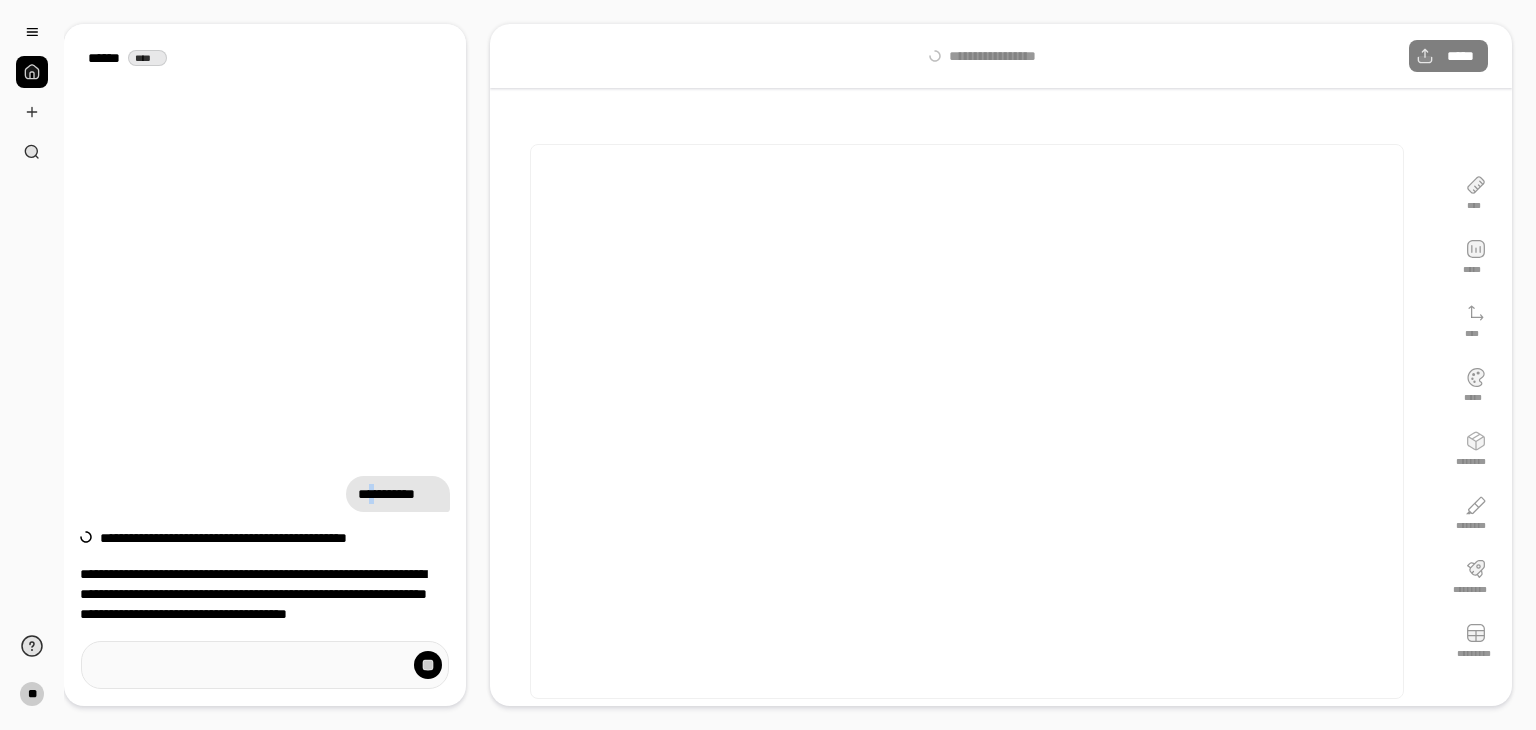 drag, startPoint x: 381, startPoint y: 496, endPoint x: 377, endPoint y: 472, distance: 24.33105 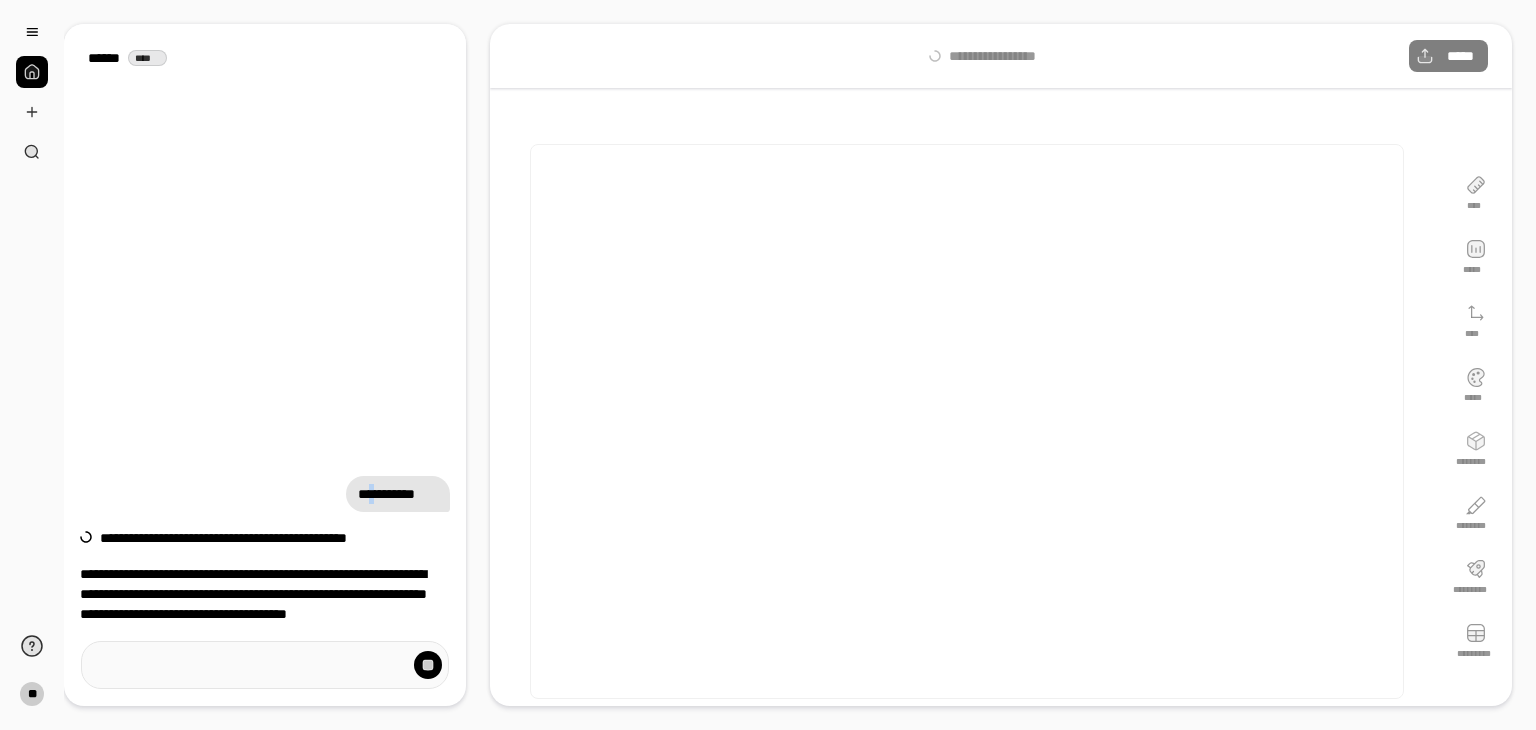 click on "**********" at bounding box center [265, 332] 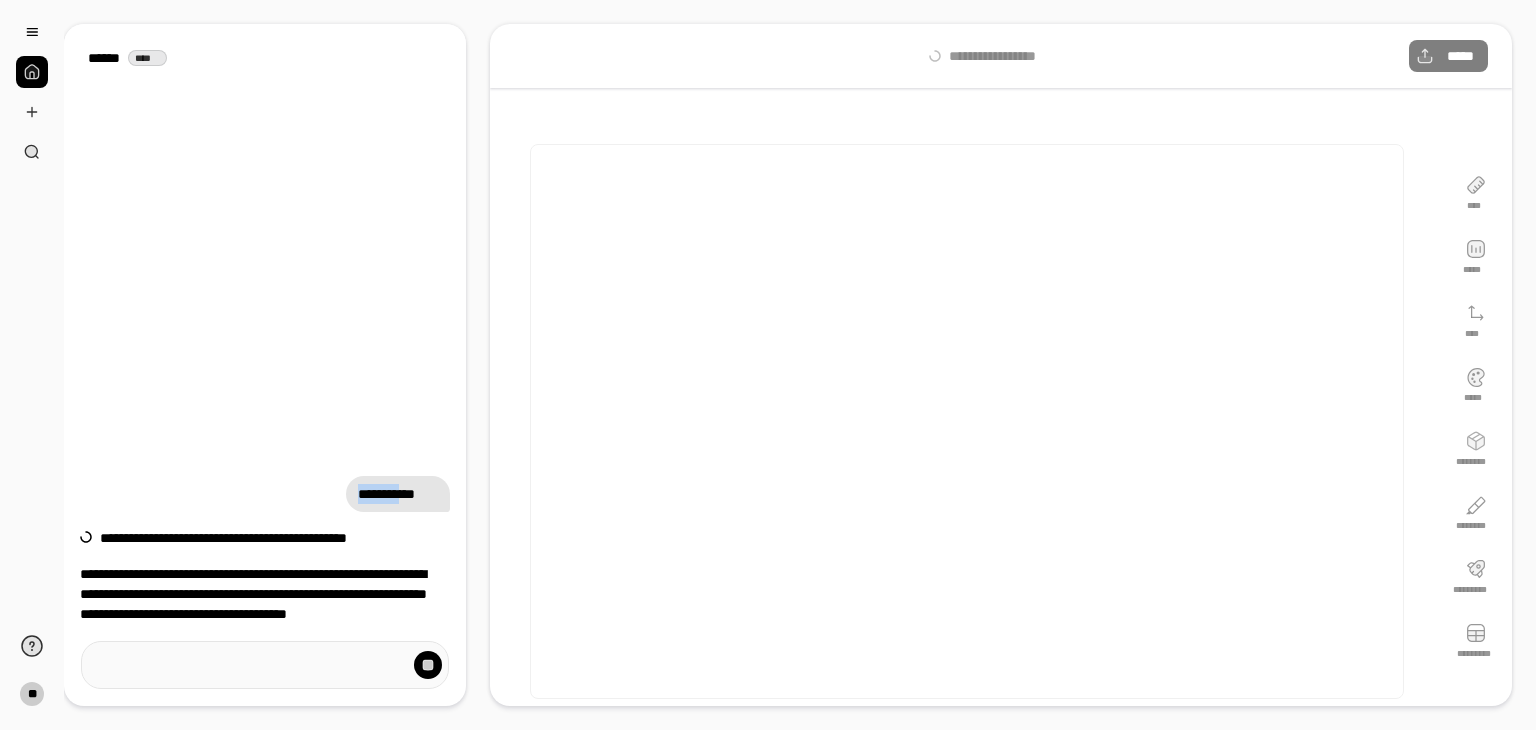 click on "**********" at bounding box center (265, 332) 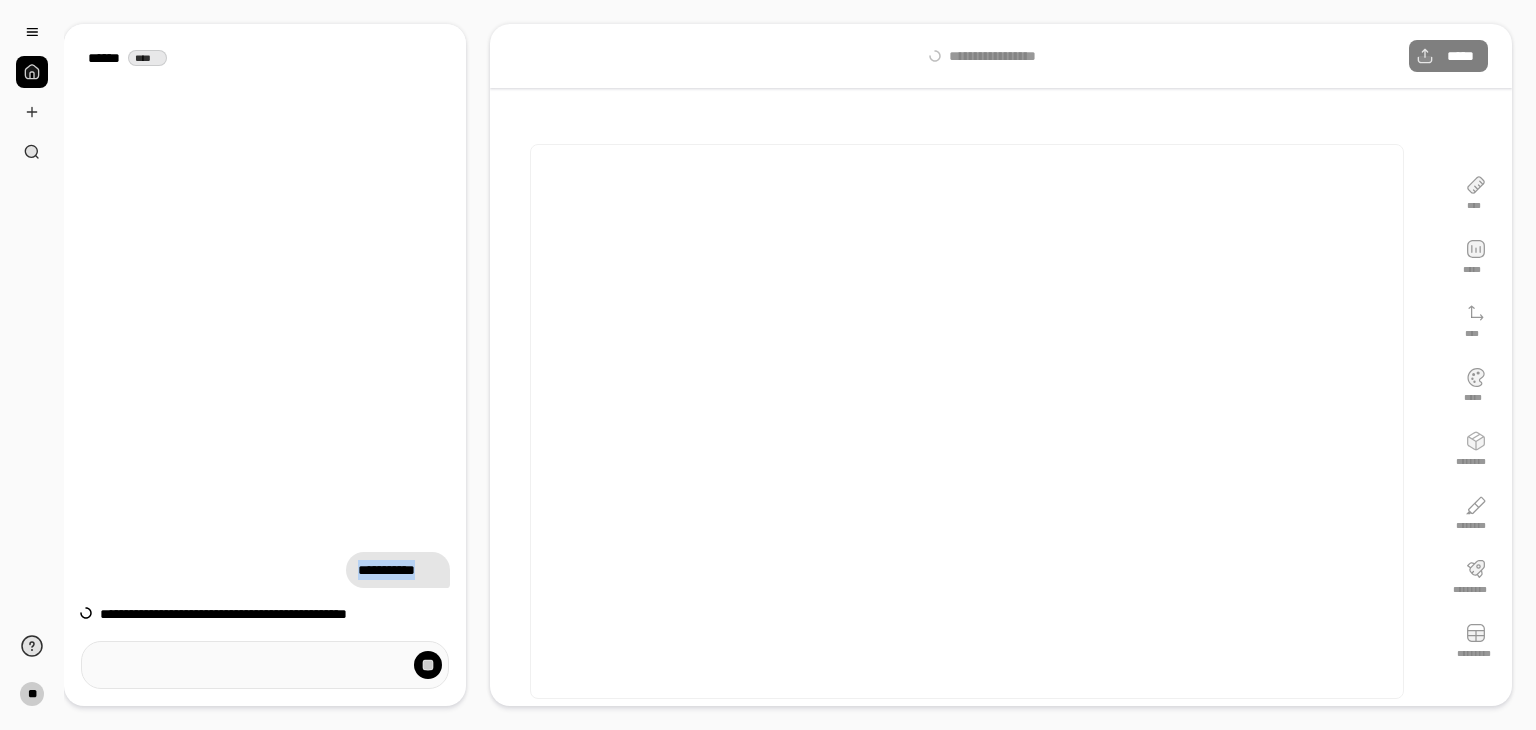 click on "**********" at bounding box center (265, 332) 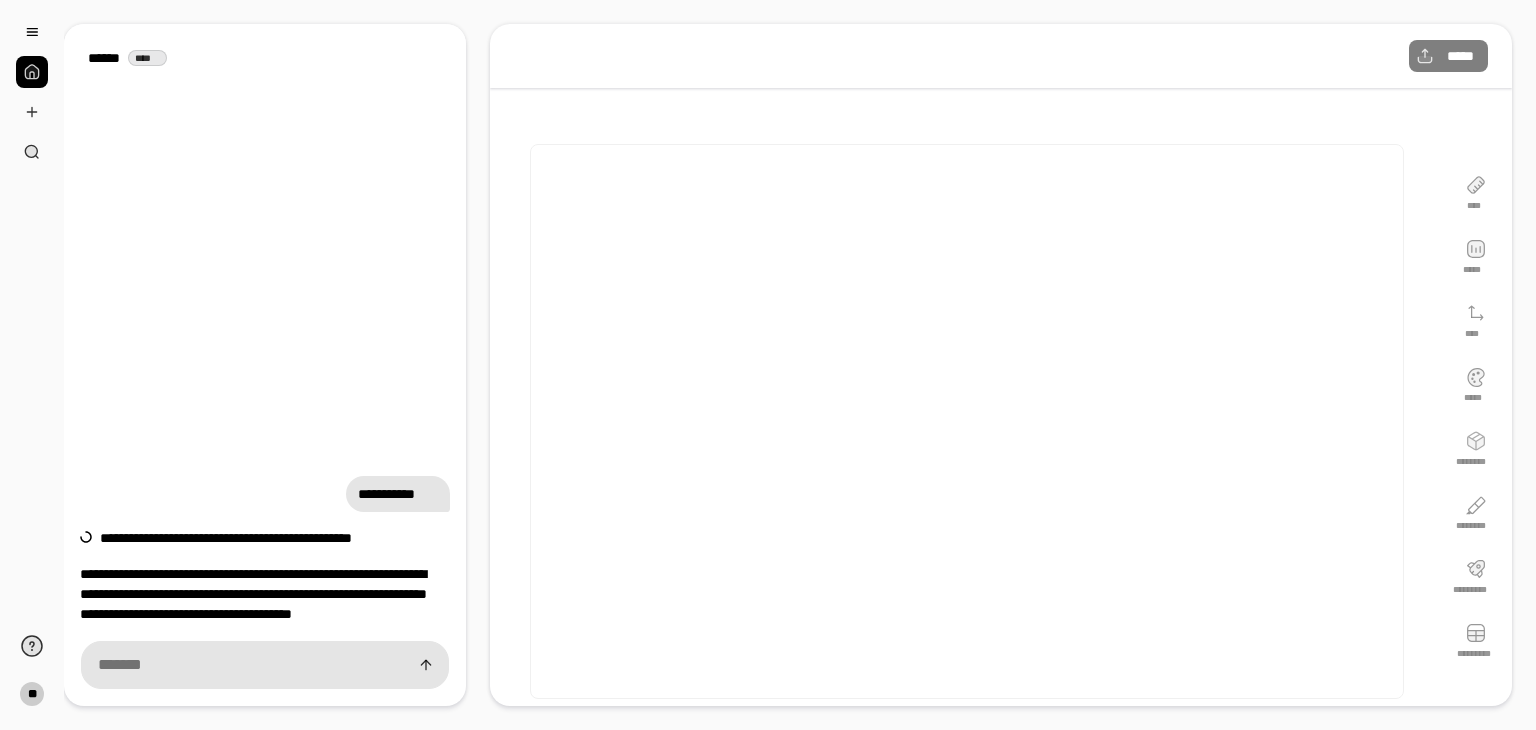 drag, startPoint x: 1009, startPoint y: 103, endPoint x: 957, endPoint y: -87, distance: 196.9873 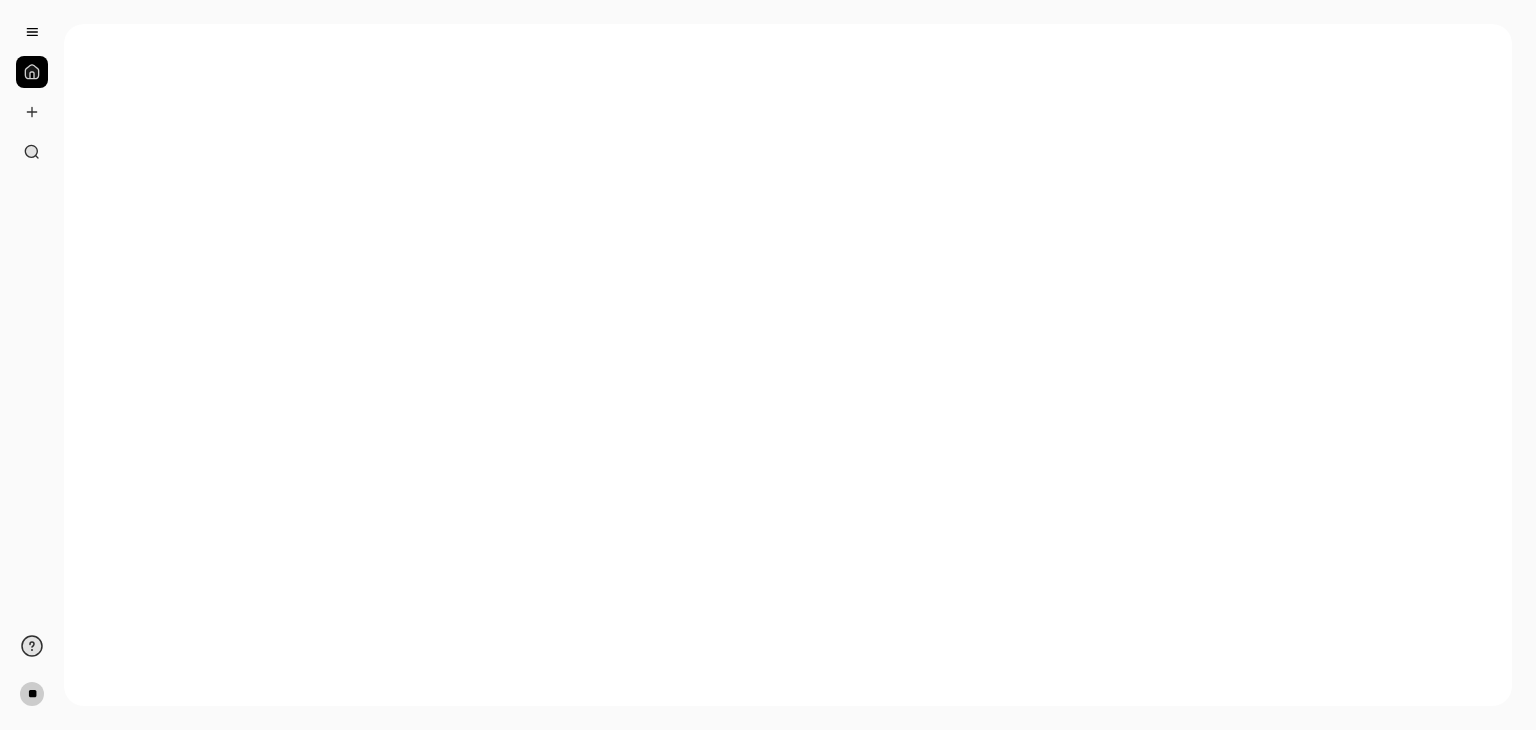 scroll, scrollTop: 0, scrollLeft: 0, axis: both 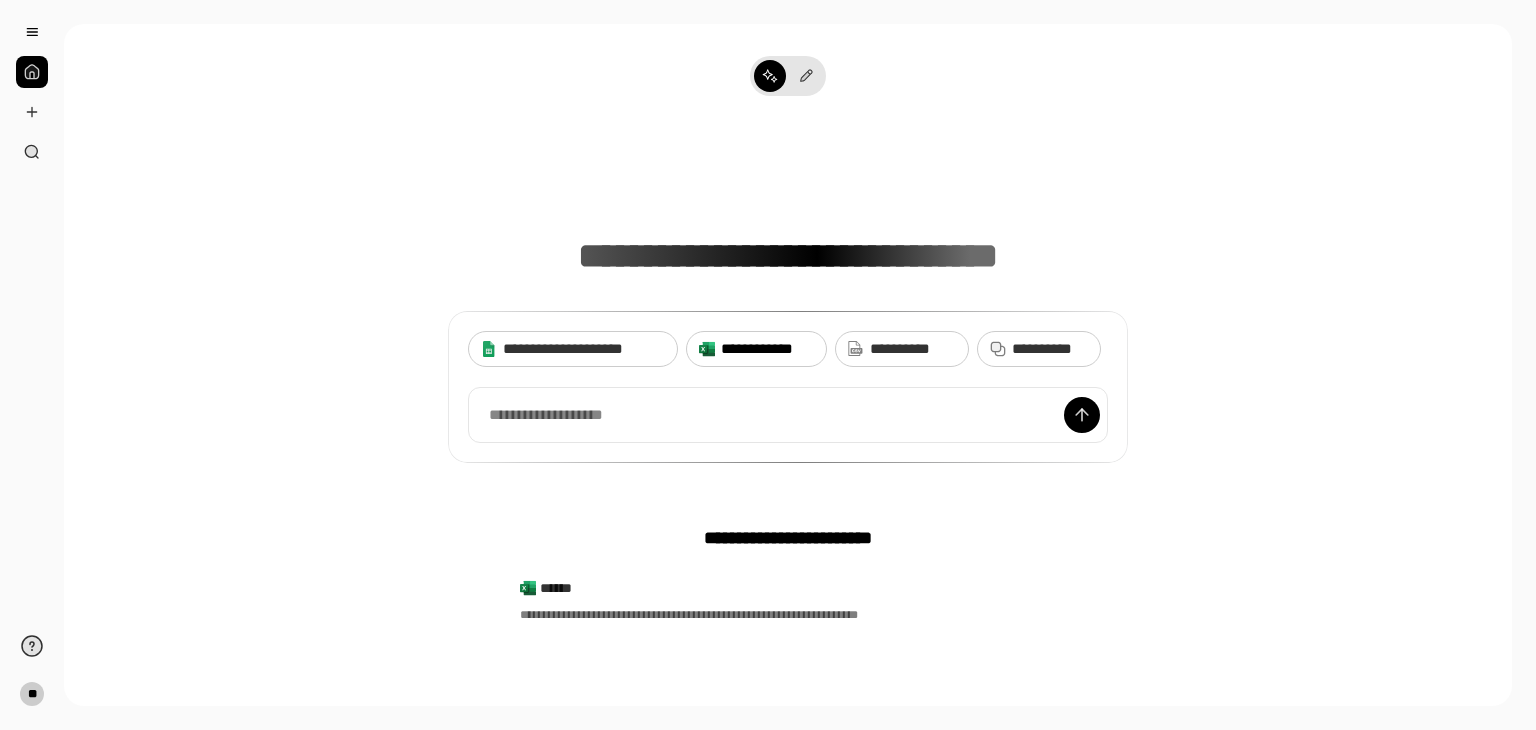 click on "**********" at bounding box center [767, 349] 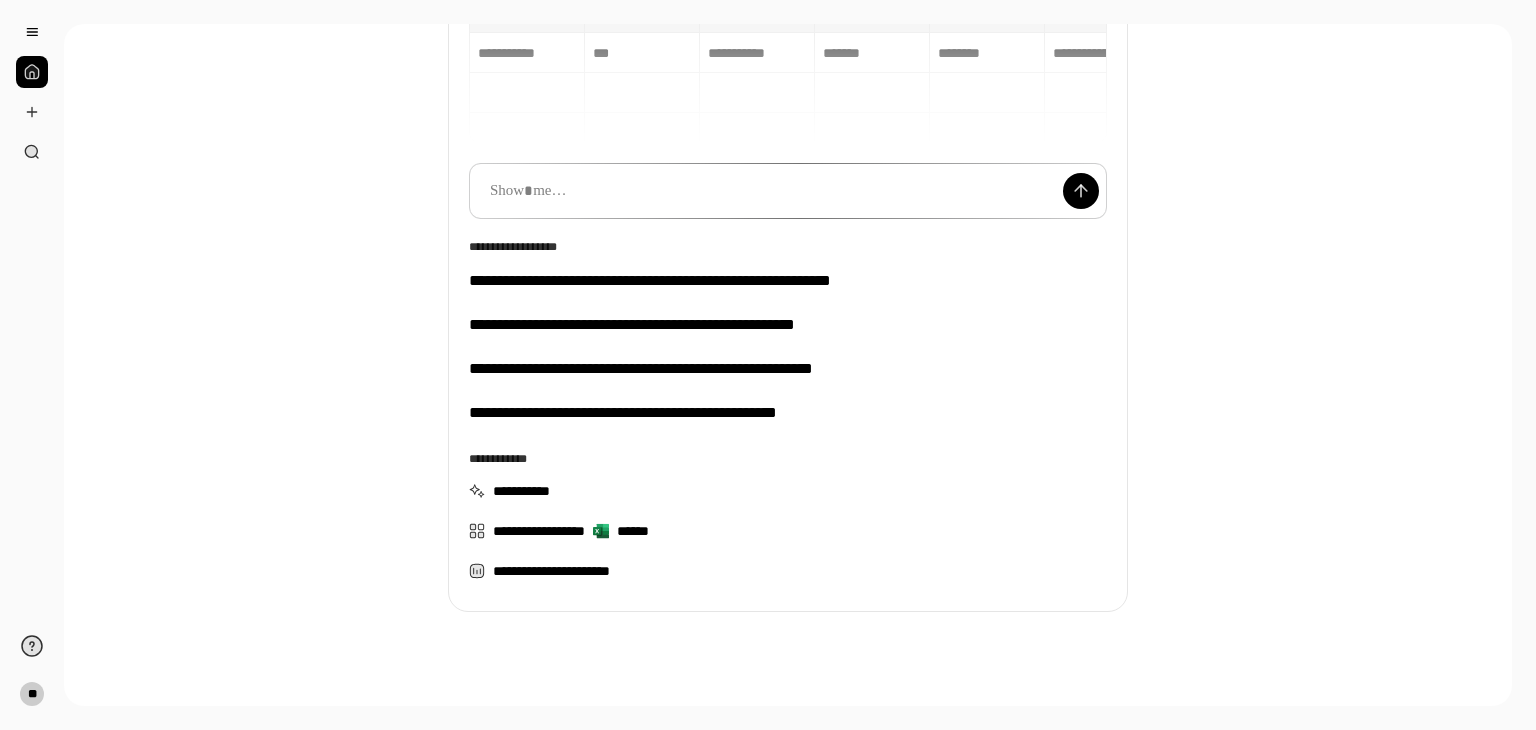 scroll, scrollTop: 257, scrollLeft: 0, axis: vertical 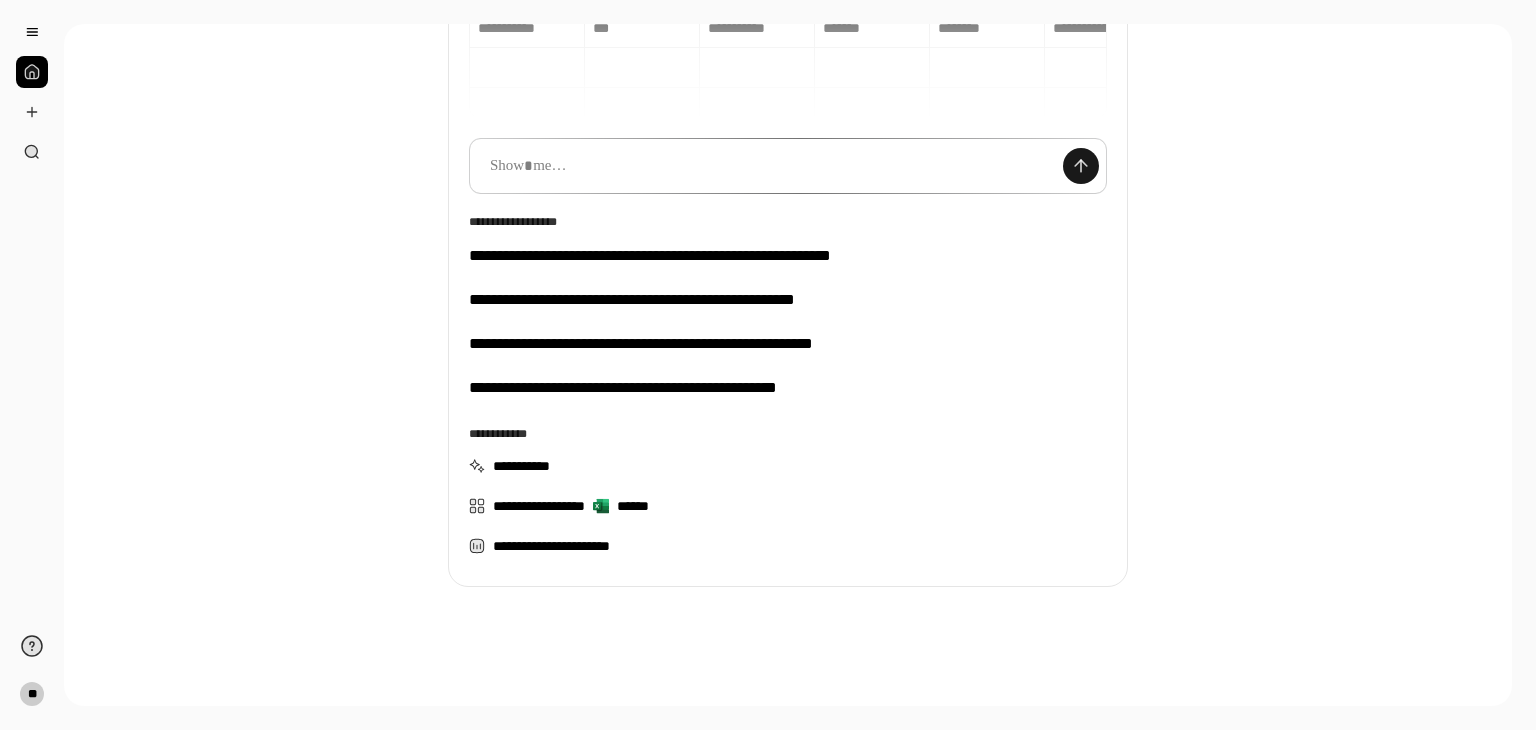 click at bounding box center [1081, 166] 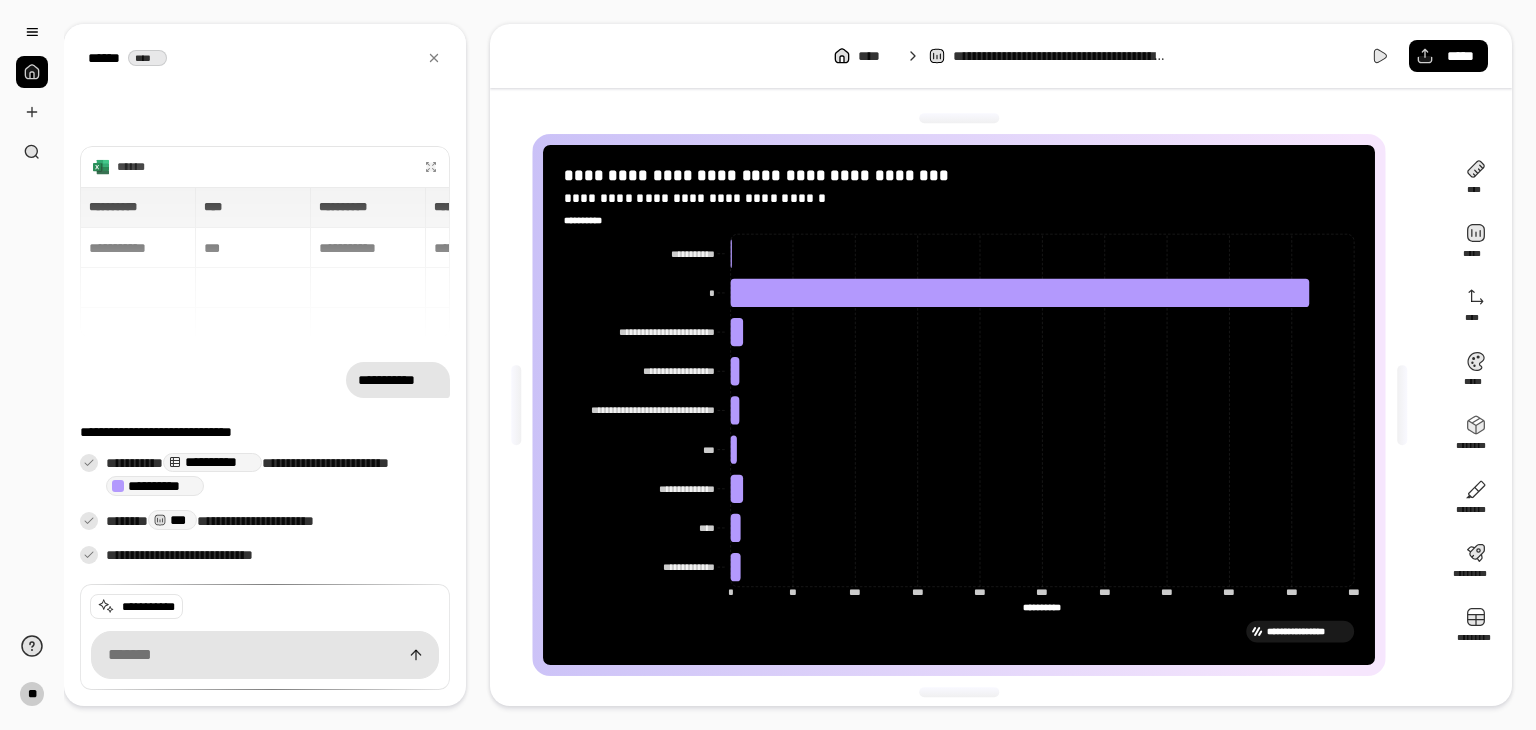 click on "***" at bounding box center (172, 520) 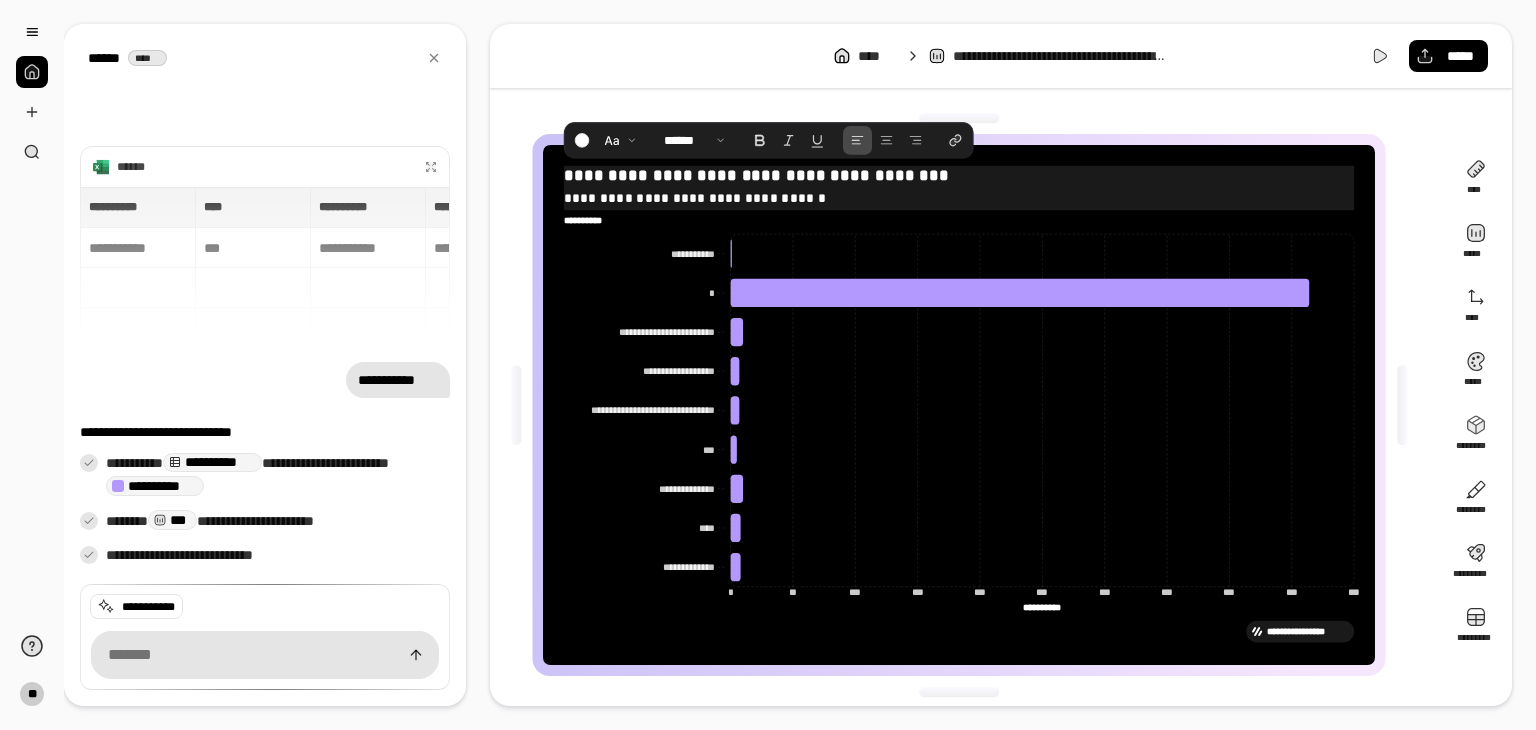drag, startPoint x: 1046, startPoint y: 203, endPoint x: 992, endPoint y: 205, distance: 54.037025 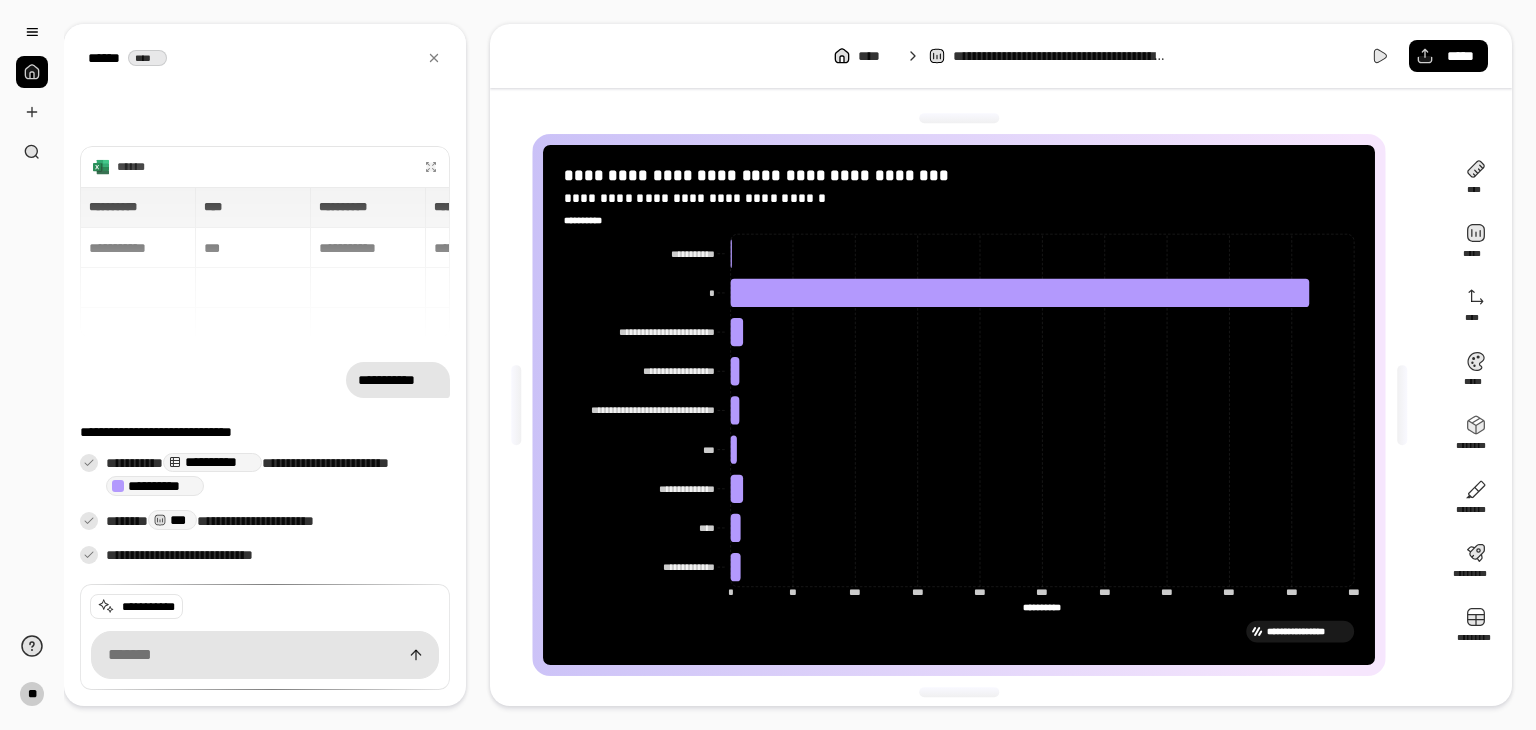 click on "**********" at bounding box center [960, 405] 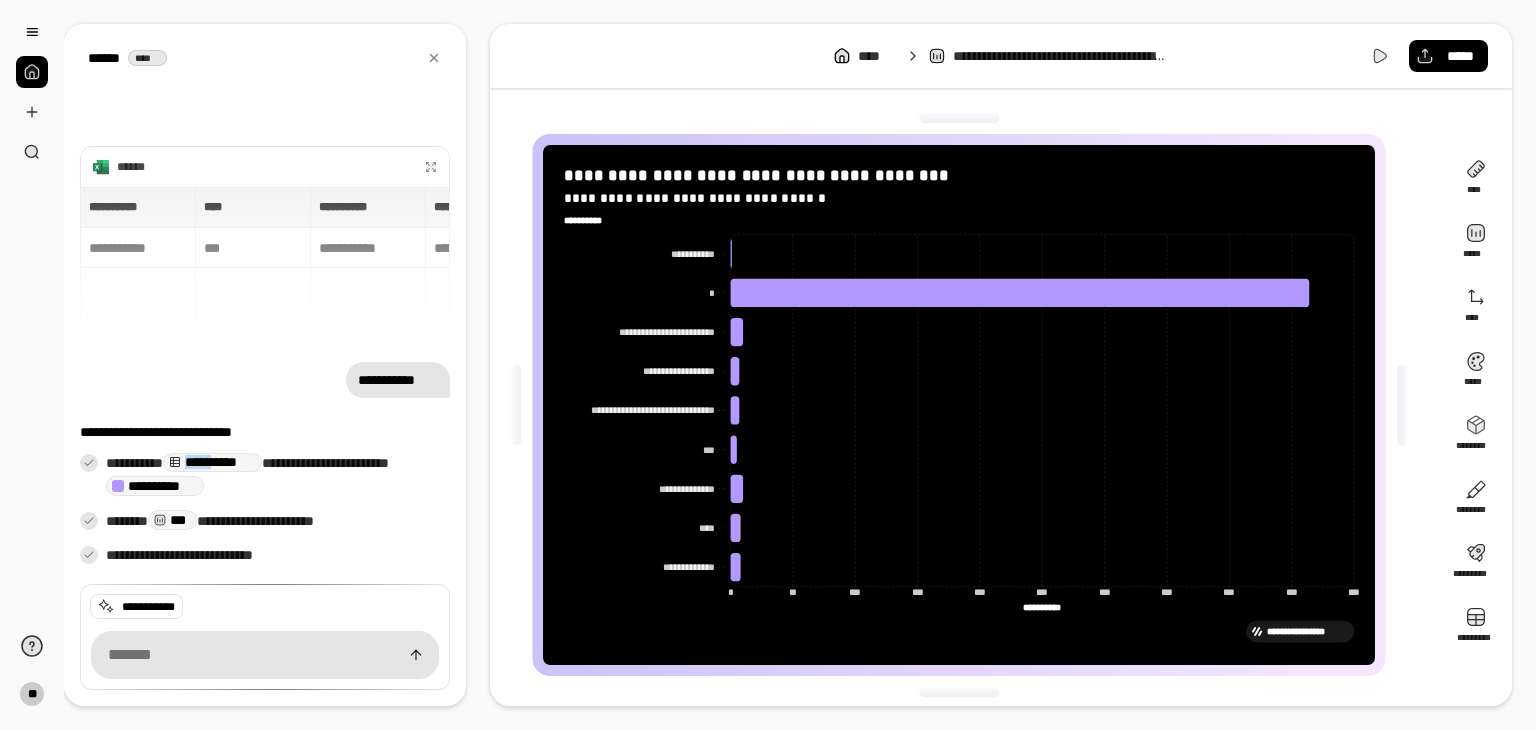 drag, startPoint x: 220, startPoint y: 460, endPoint x: 206, endPoint y: 462, distance: 14.142136 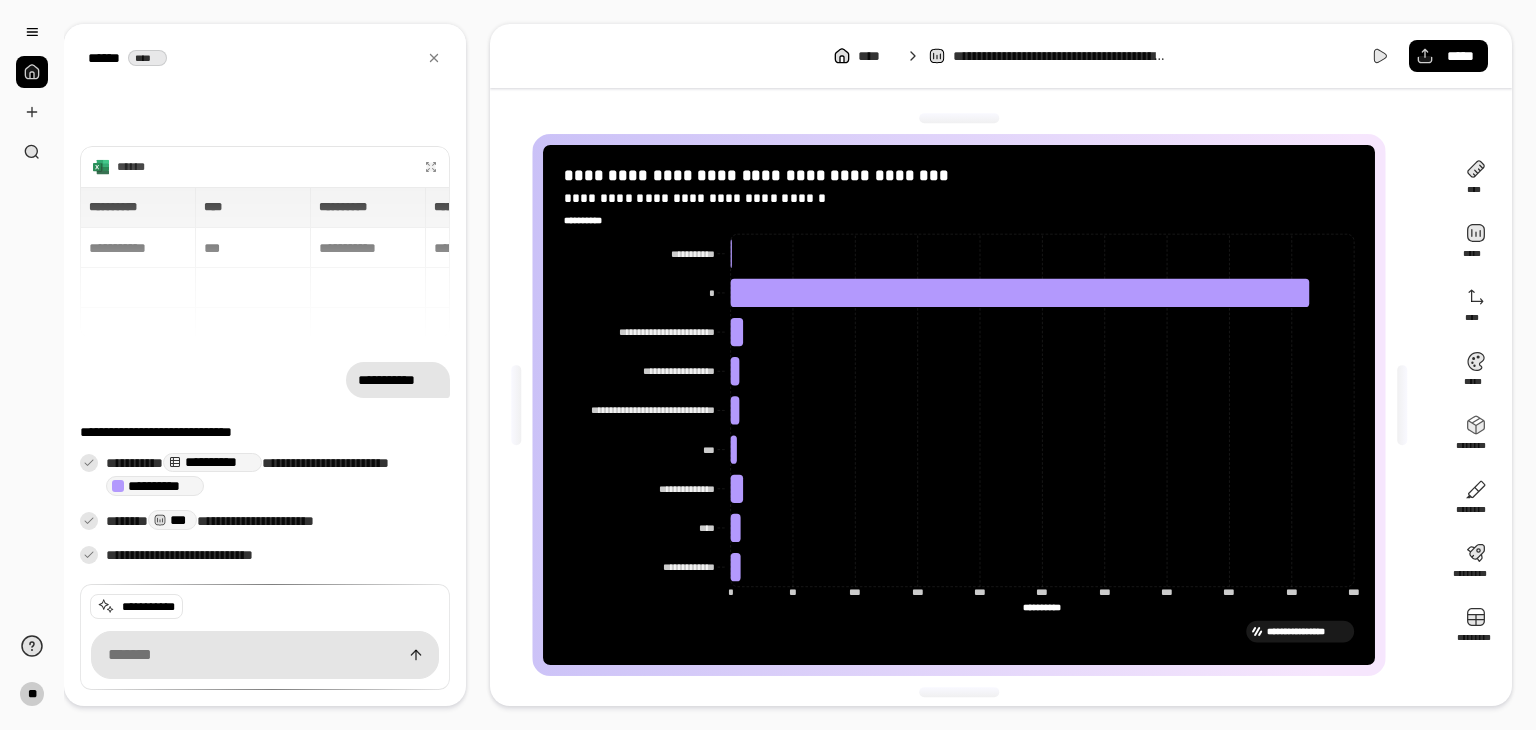 click 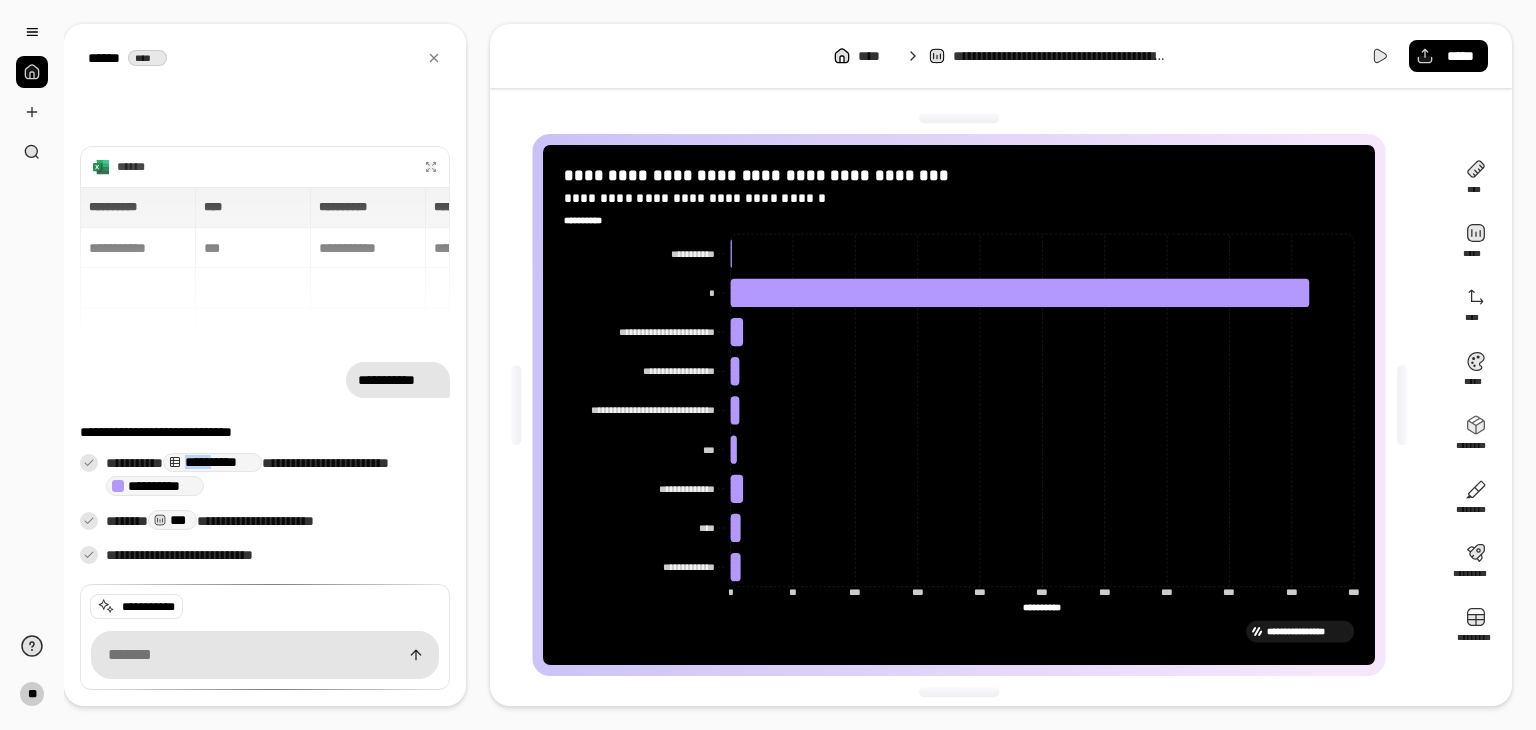 click 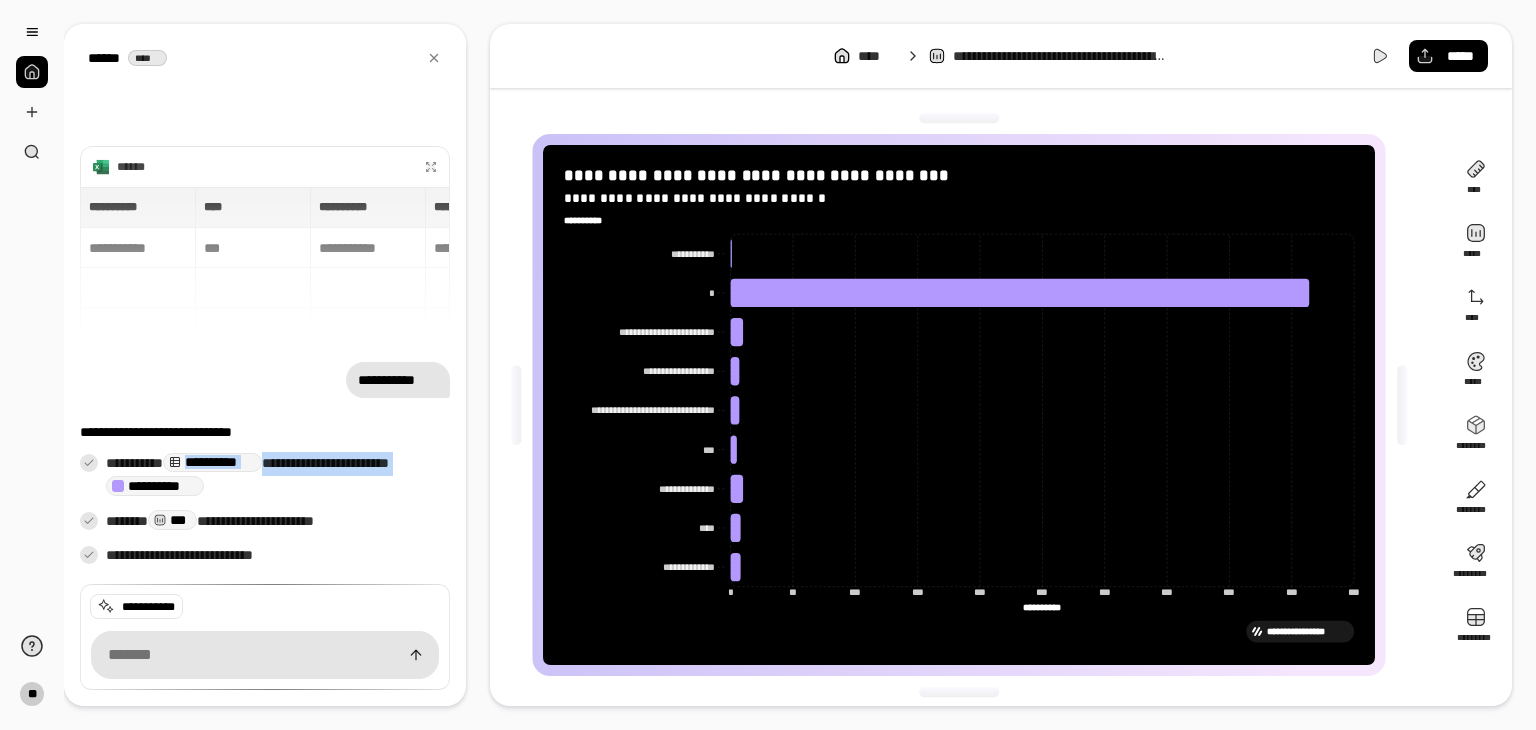 drag, startPoint x: 198, startPoint y: 463, endPoint x: 104, endPoint y: 498, distance: 100.304535 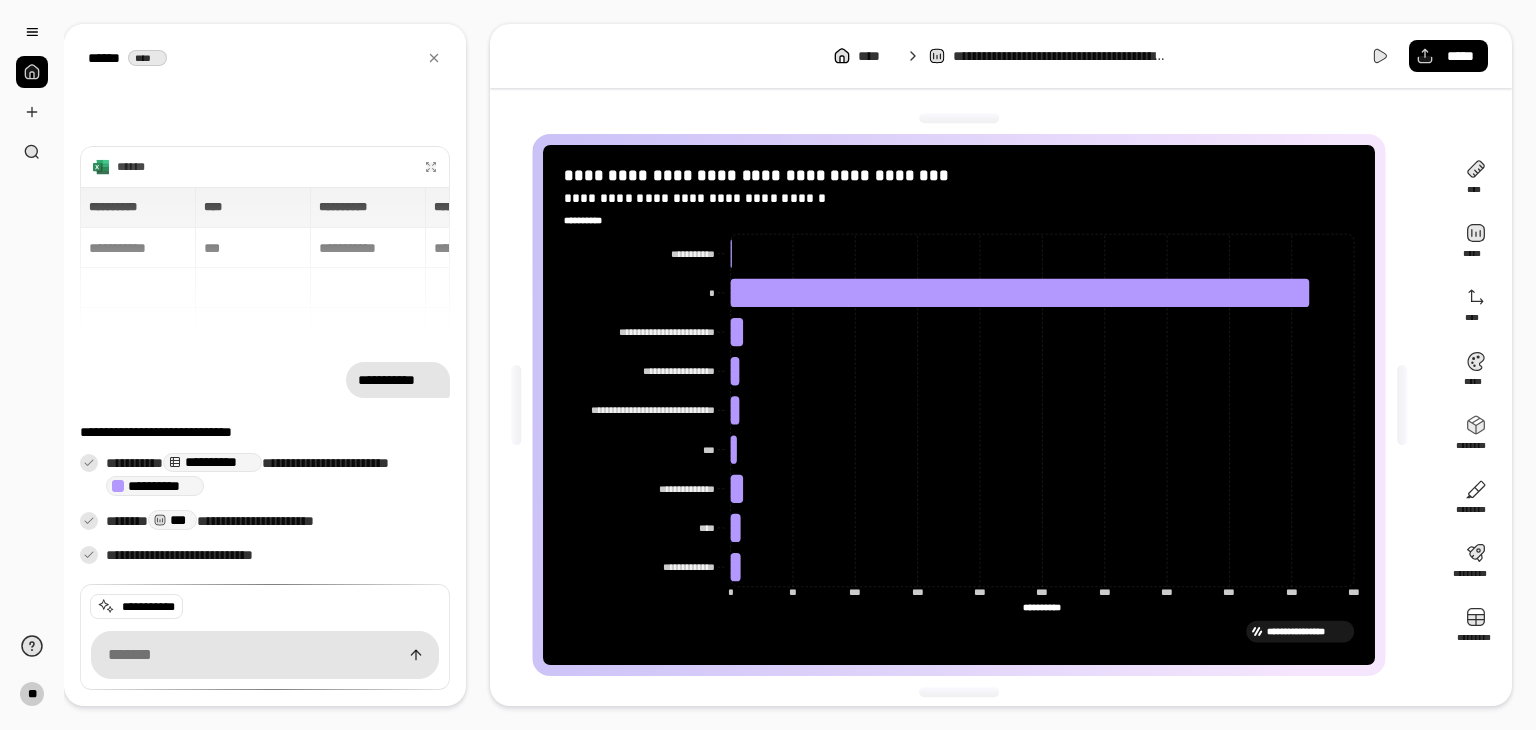 click at bounding box center (118, 486) 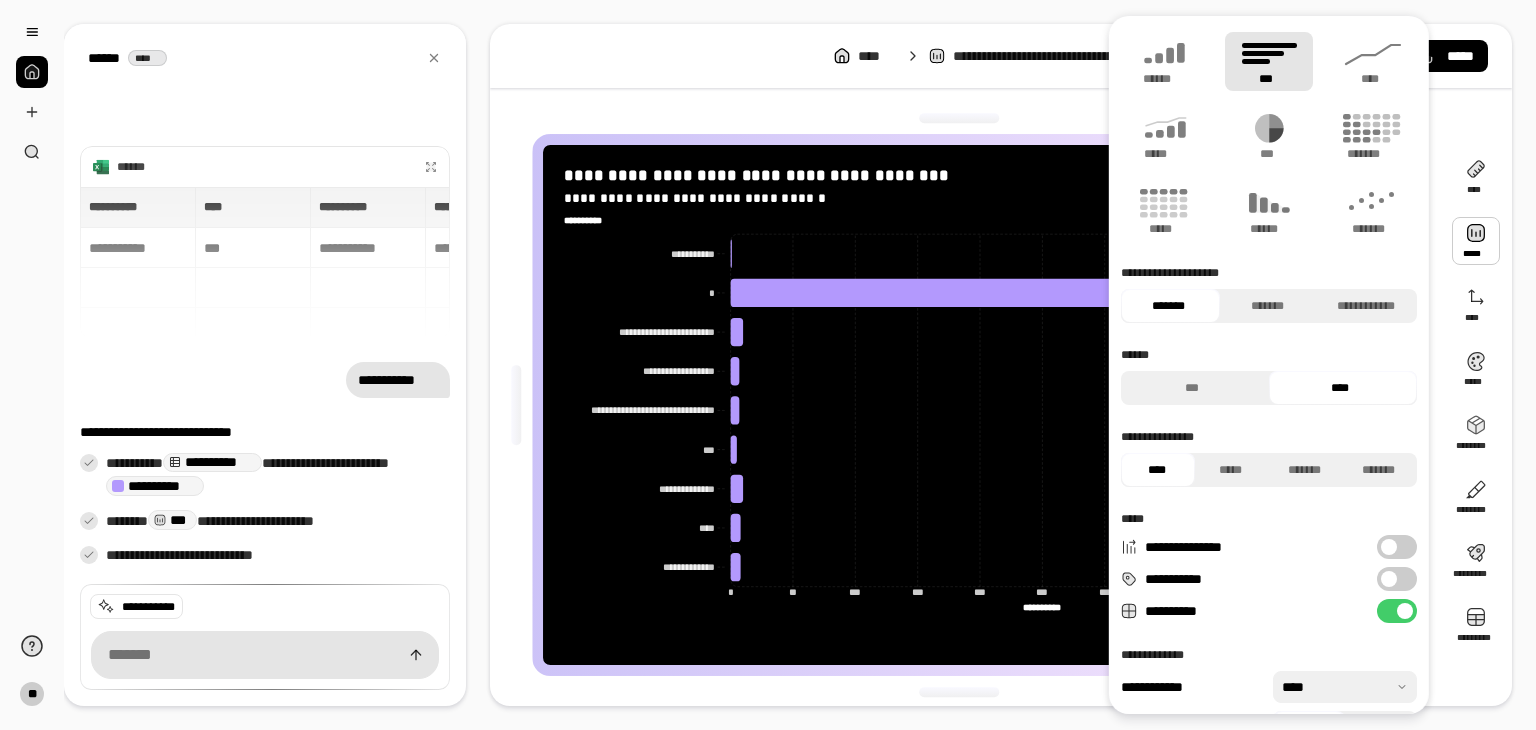 click at bounding box center [1476, 241] 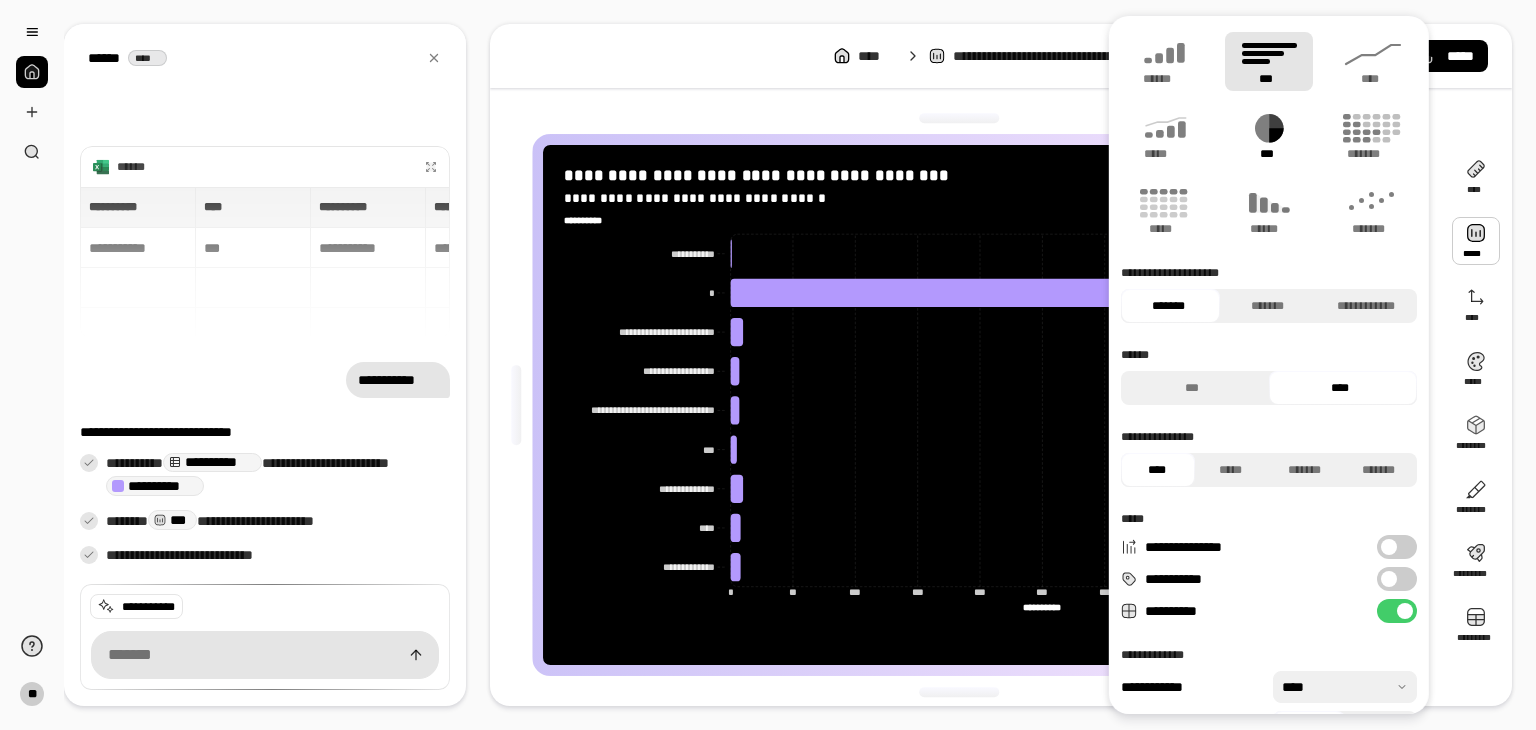 click 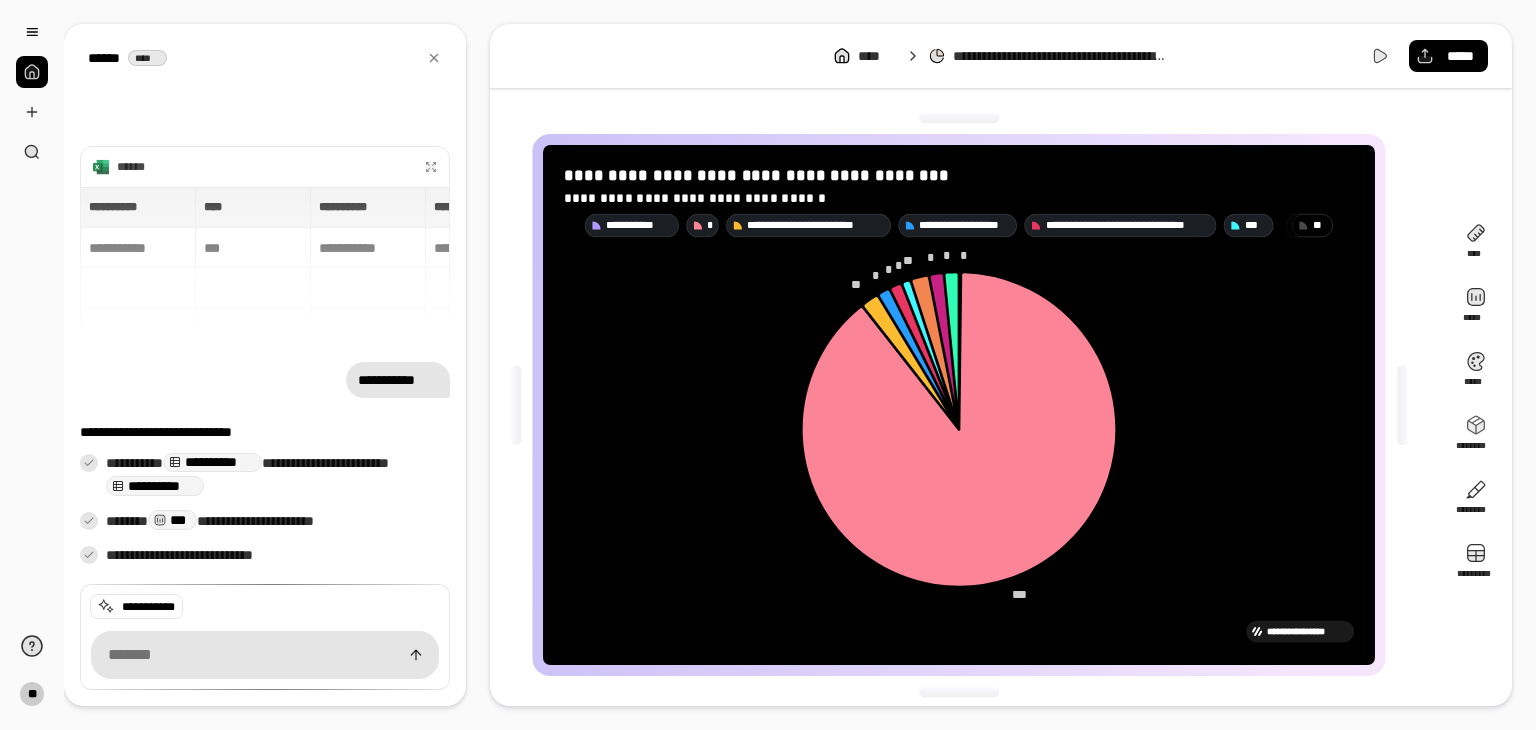 click on "**********" at bounding box center [788, 365] 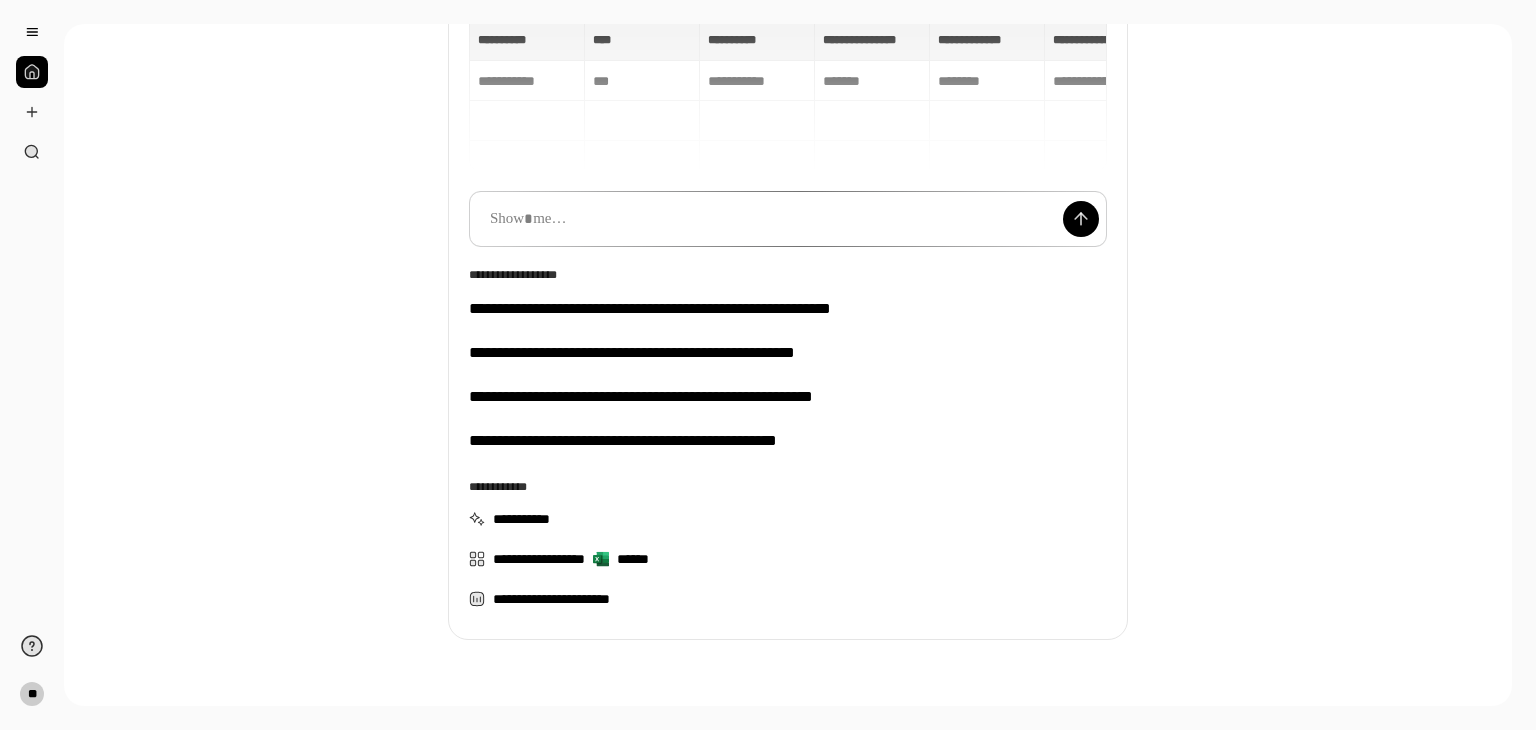 scroll, scrollTop: 193, scrollLeft: 0, axis: vertical 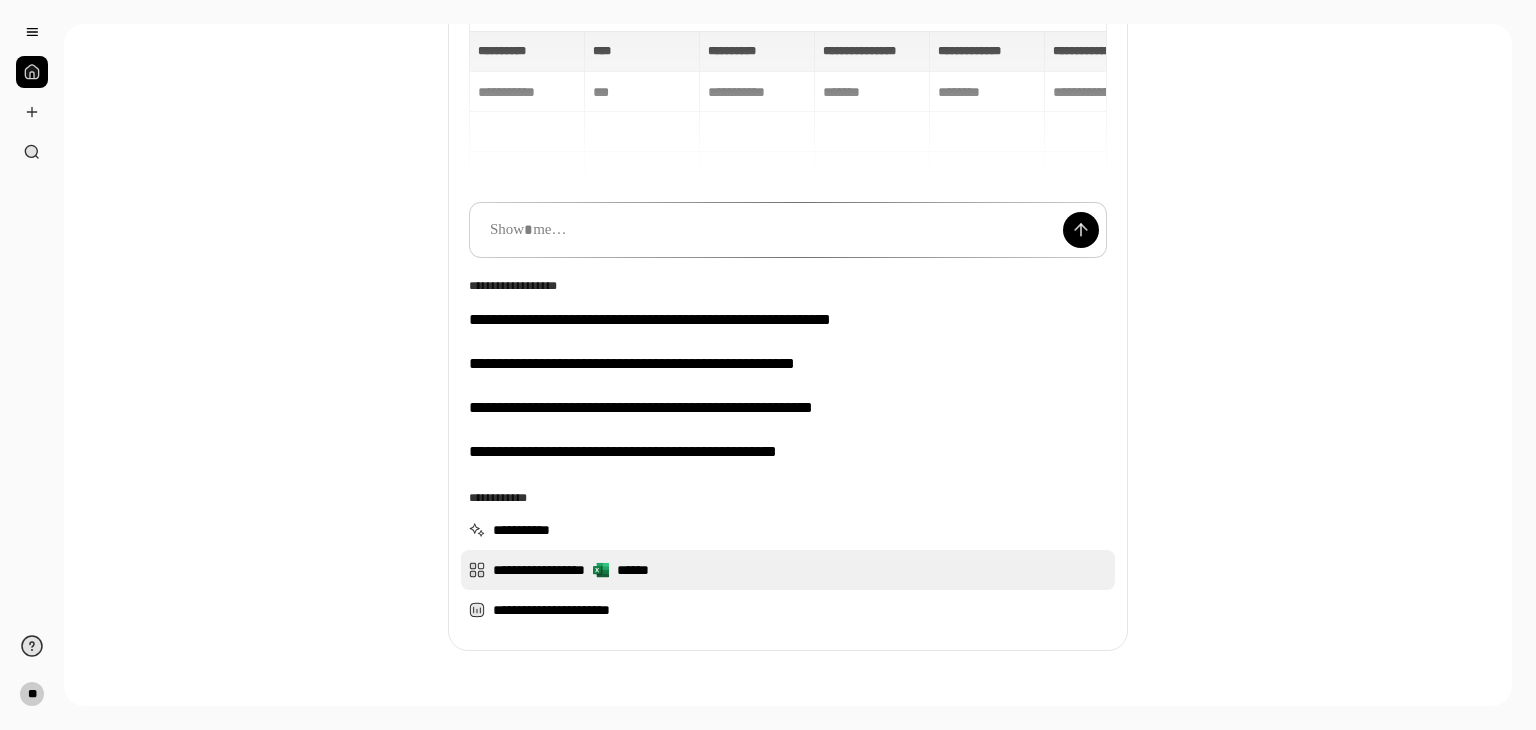 click on "**********" at bounding box center [788, 570] 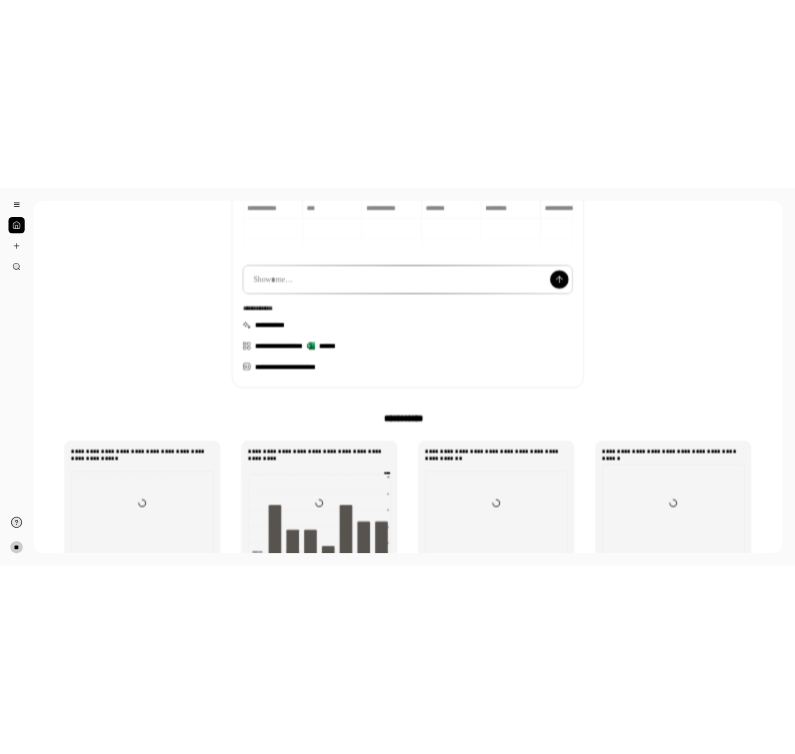 scroll, scrollTop: 284, scrollLeft: 0, axis: vertical 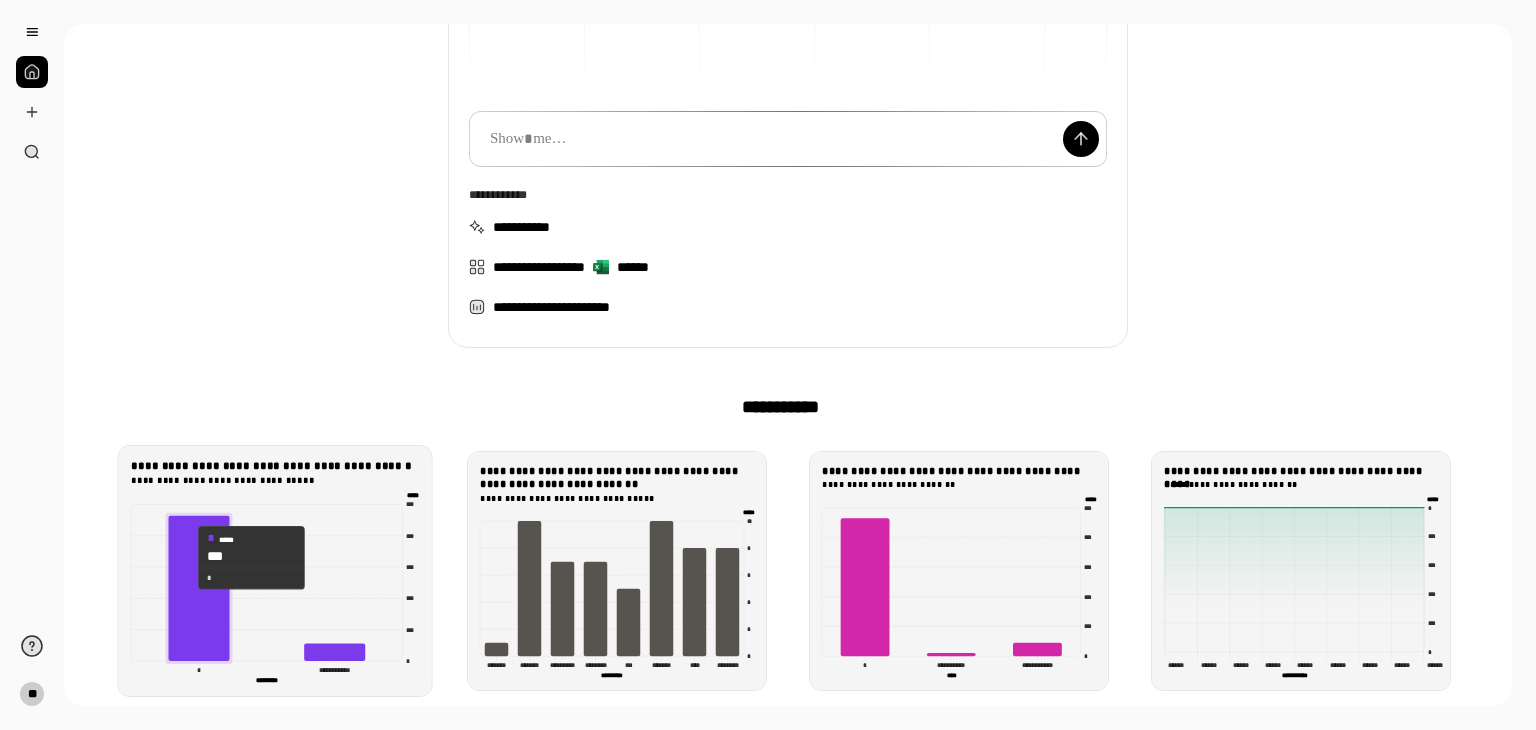 click 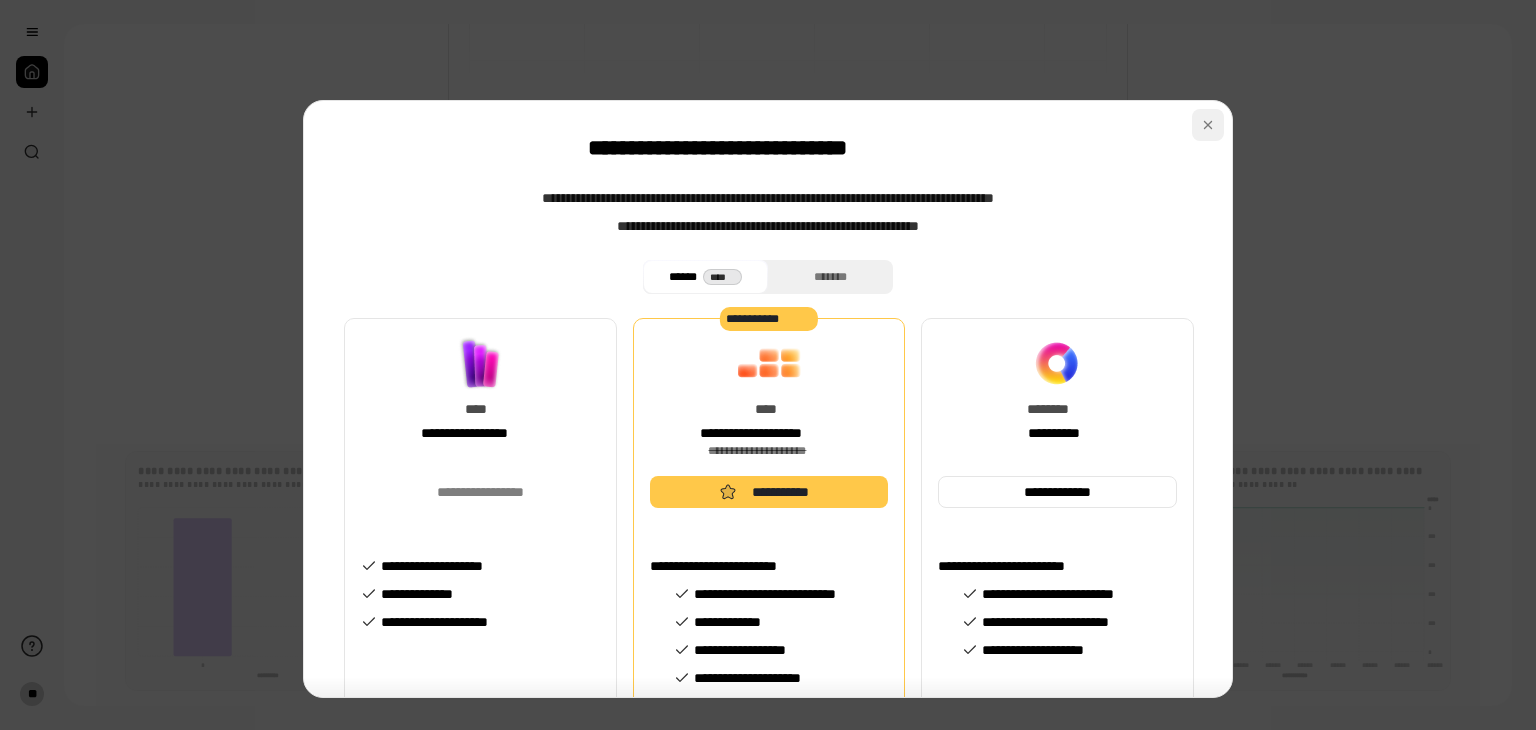 click at bounding box center (1208, 125) 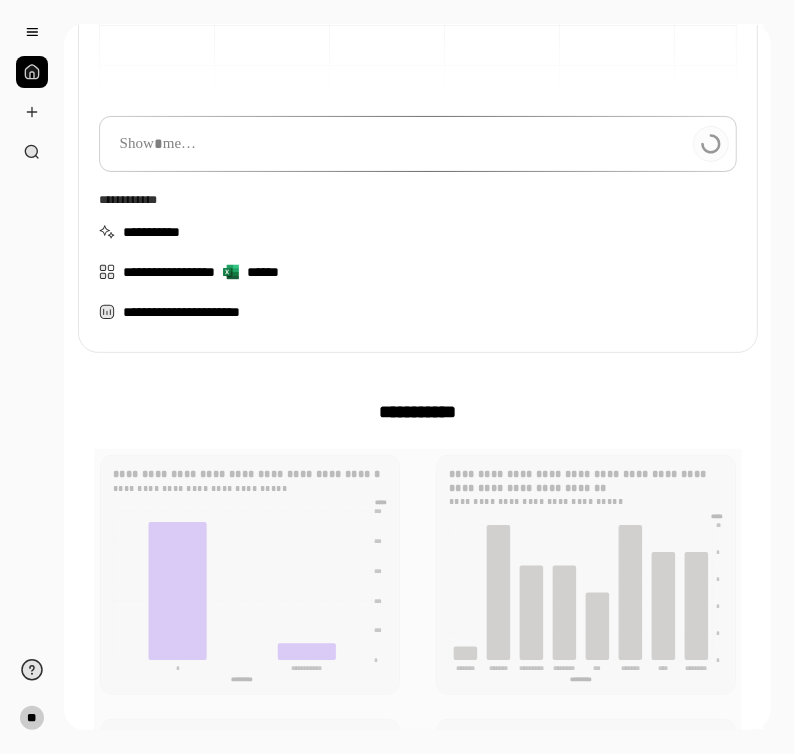 drag, startPoint x: 53, startPoint y: 33, endPoint x: -412, endPoint y: 35, distance: 465.0043 